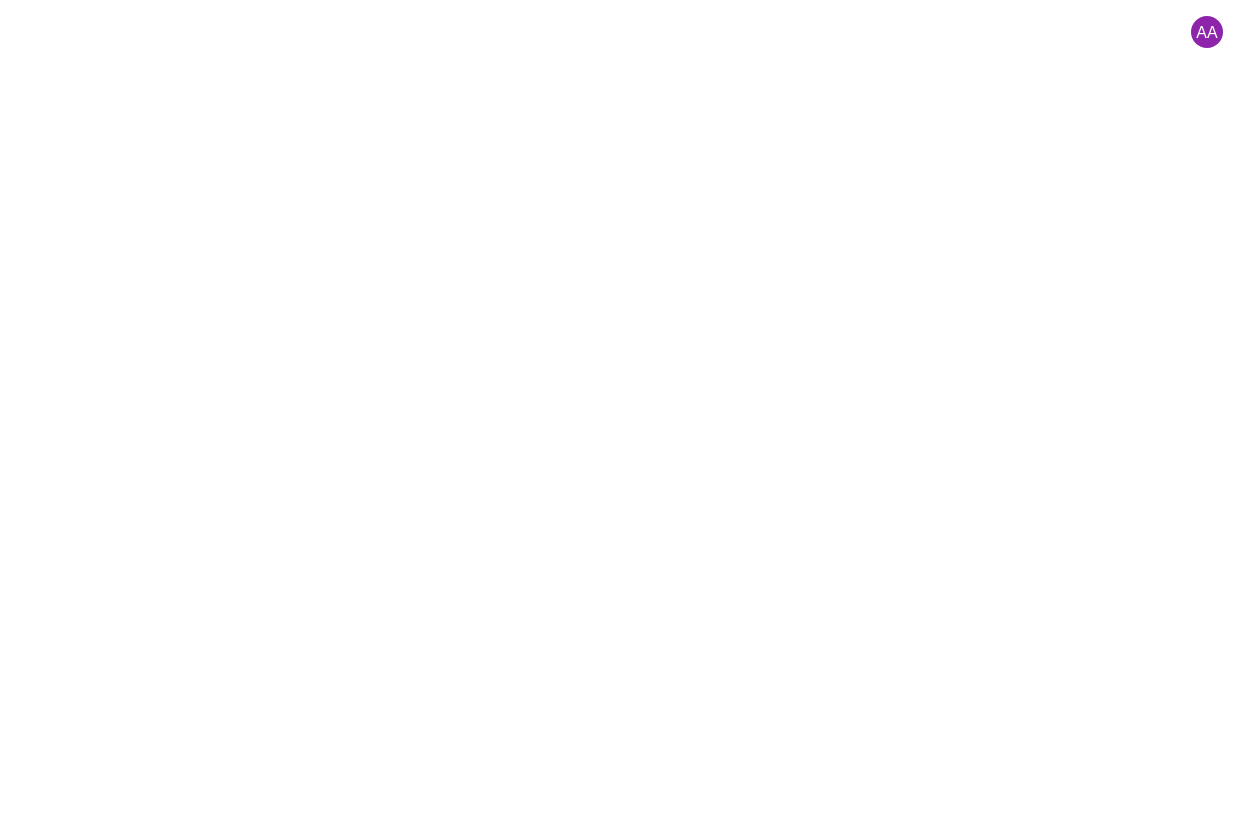scroll, scrollTop: 0, scrollLeft: 0, axis: both 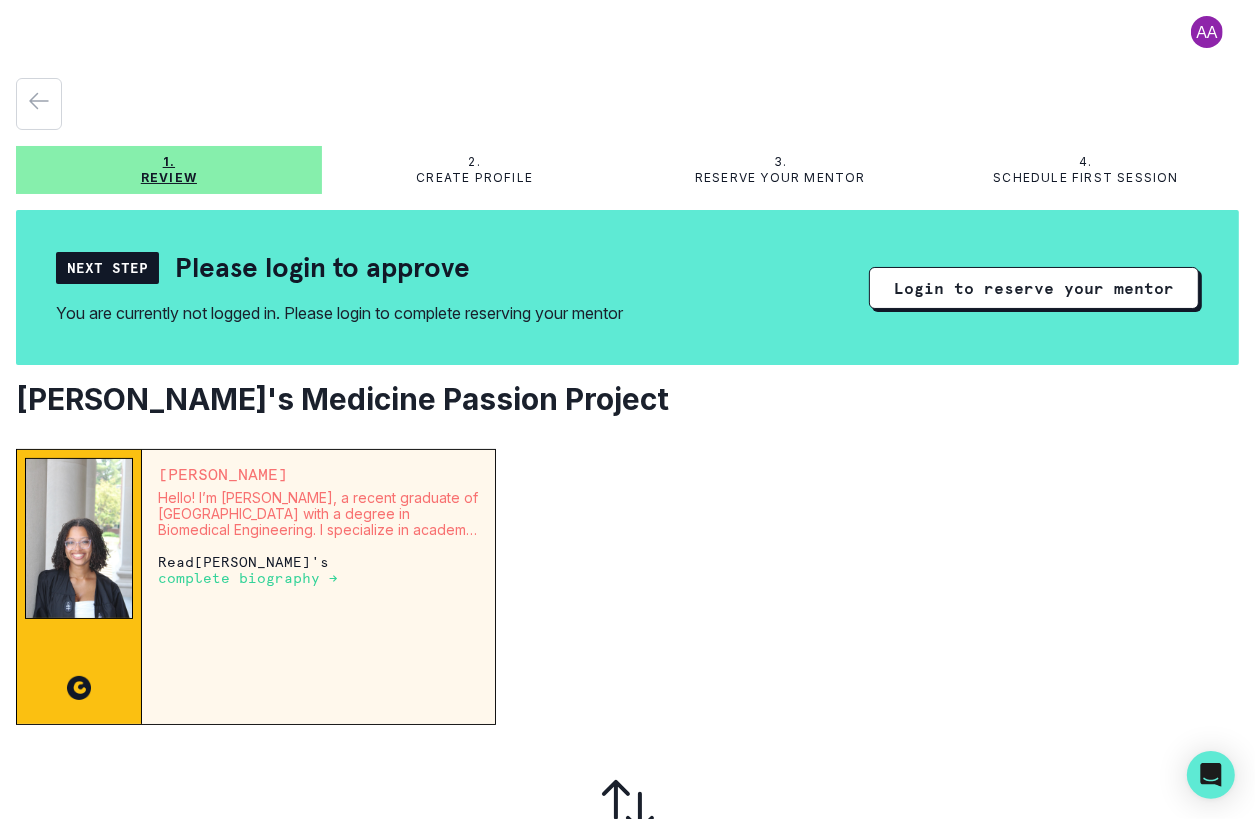 click on "complete biography →" at bounding box center (248, 578) 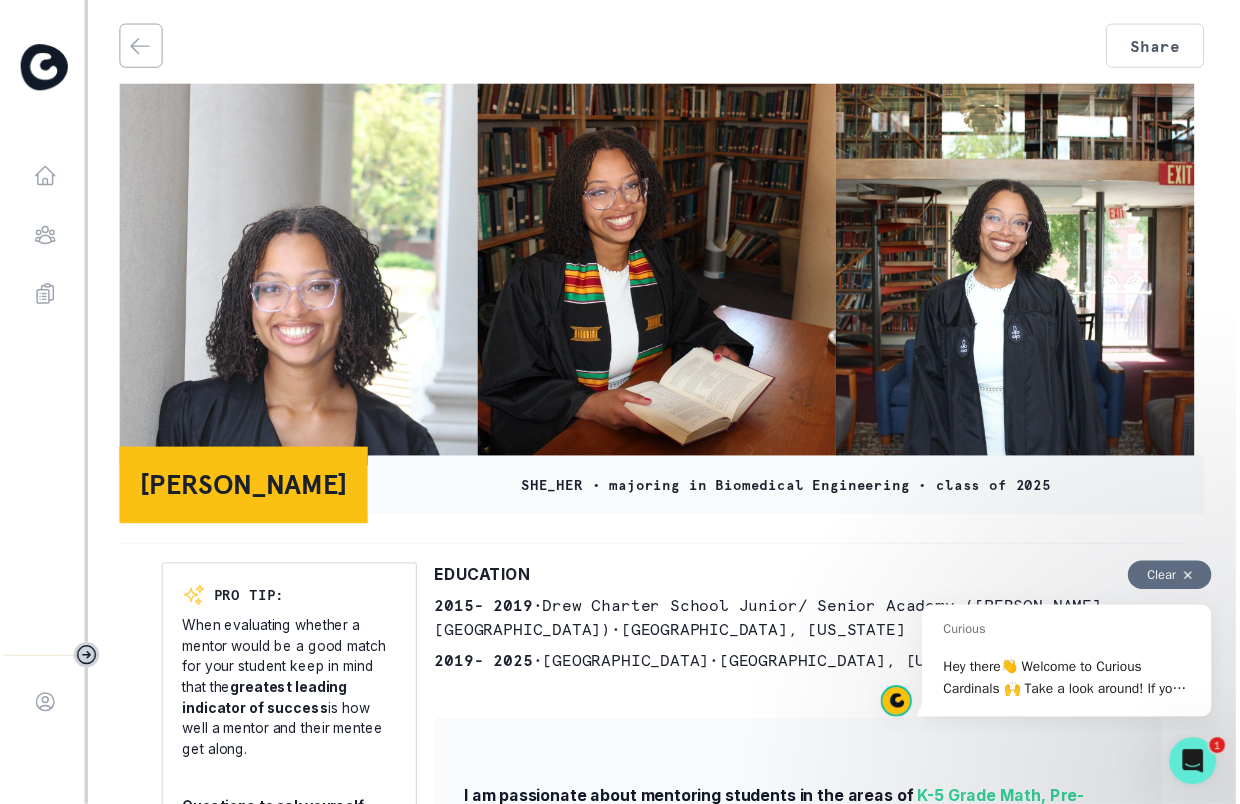 scroll, scrollTop: 0, scrollLeft: 0, axis: both 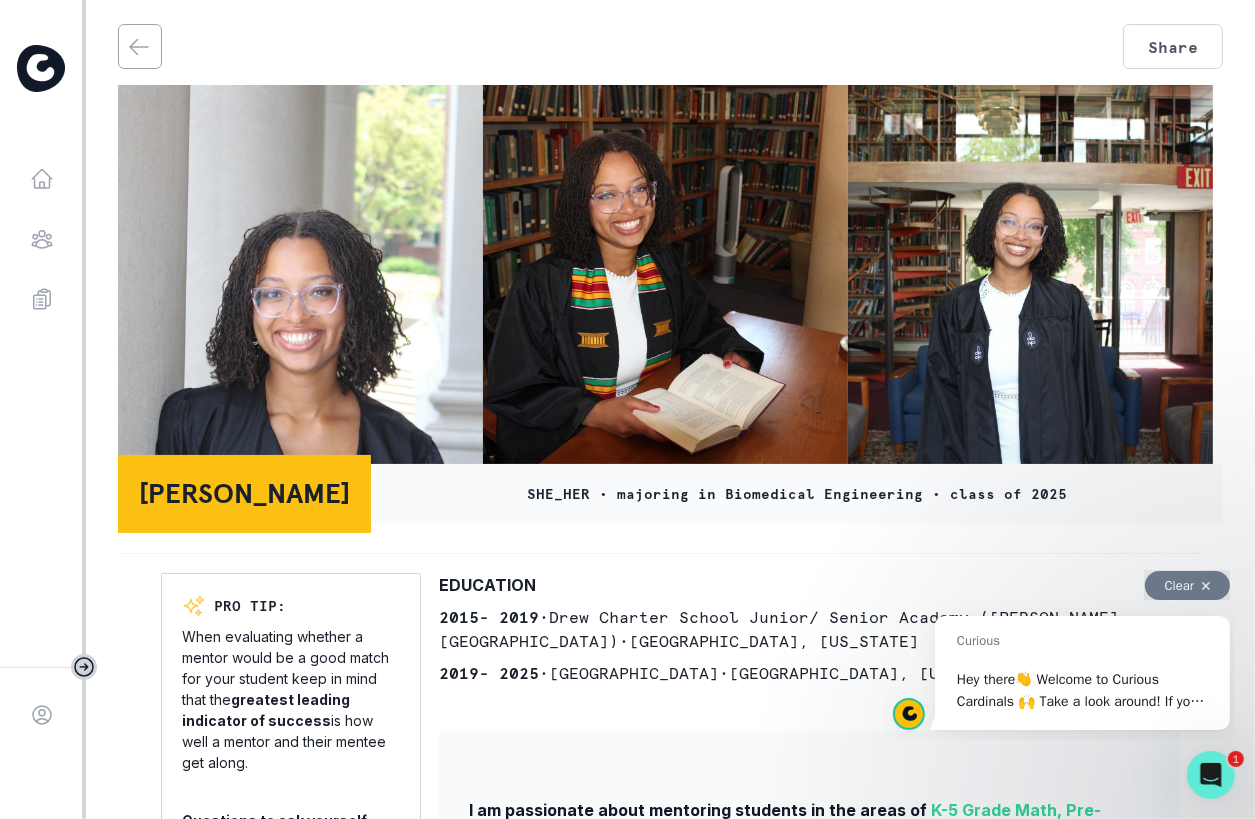 click on "Clear" at bounding box center [1186, 584] 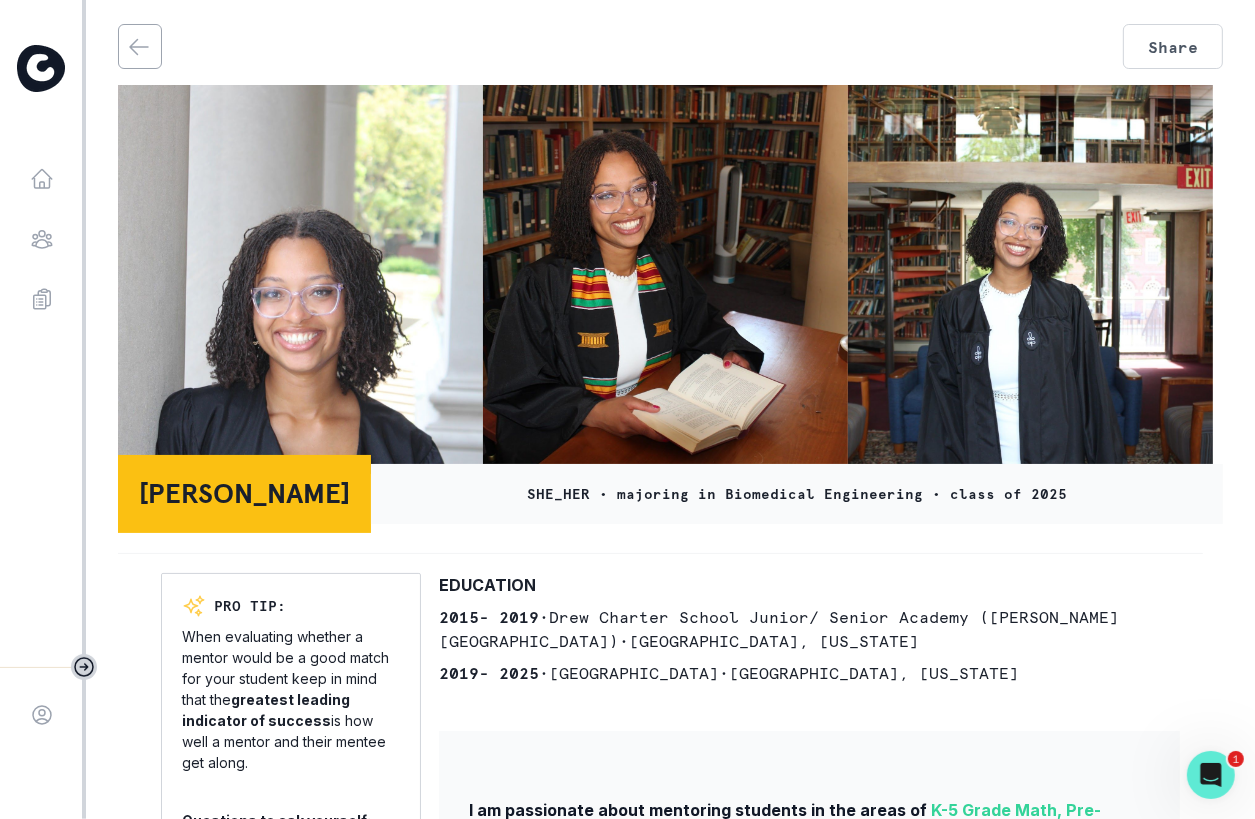 click on "SHE_HER • majoring in Biomedical Engineering • class of 2025" at bounding box center (797, 494) 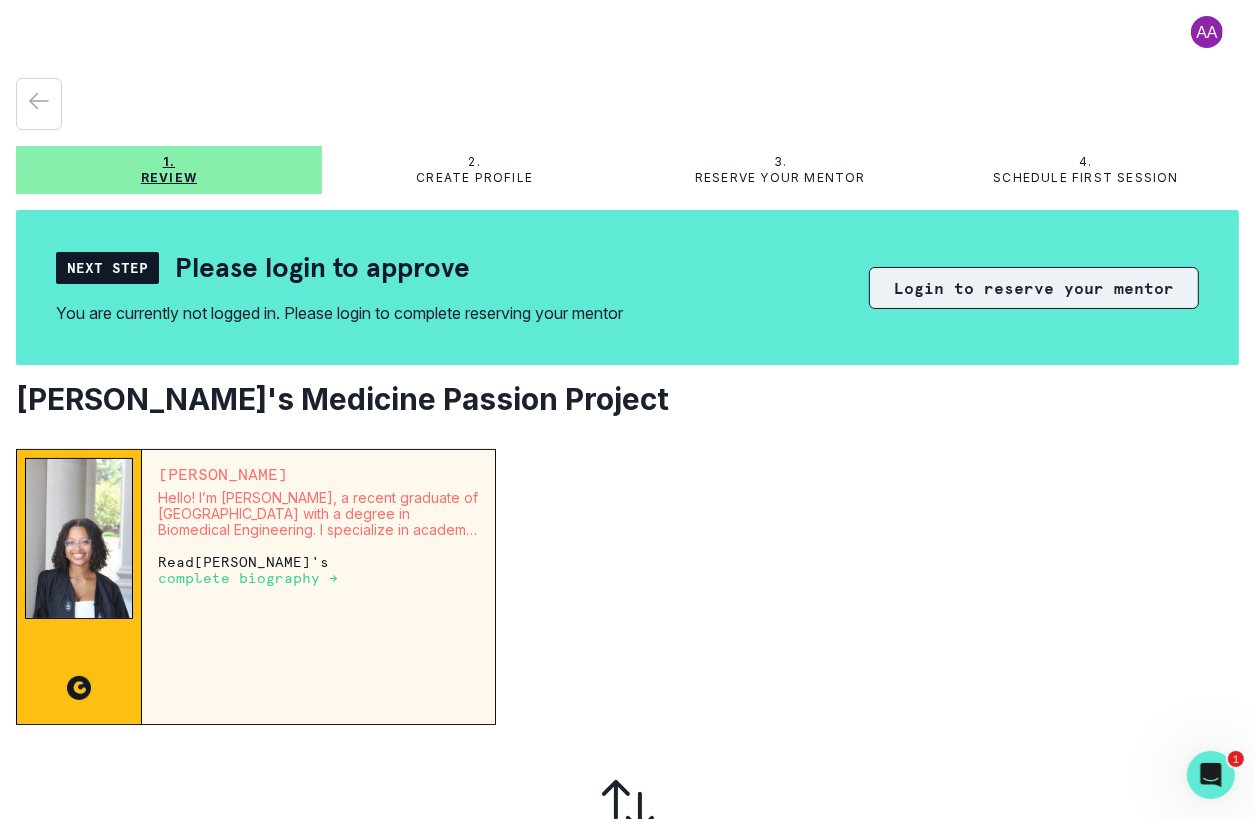 click on "Login to reserve your mentor" at bounding box center [1034, 288] 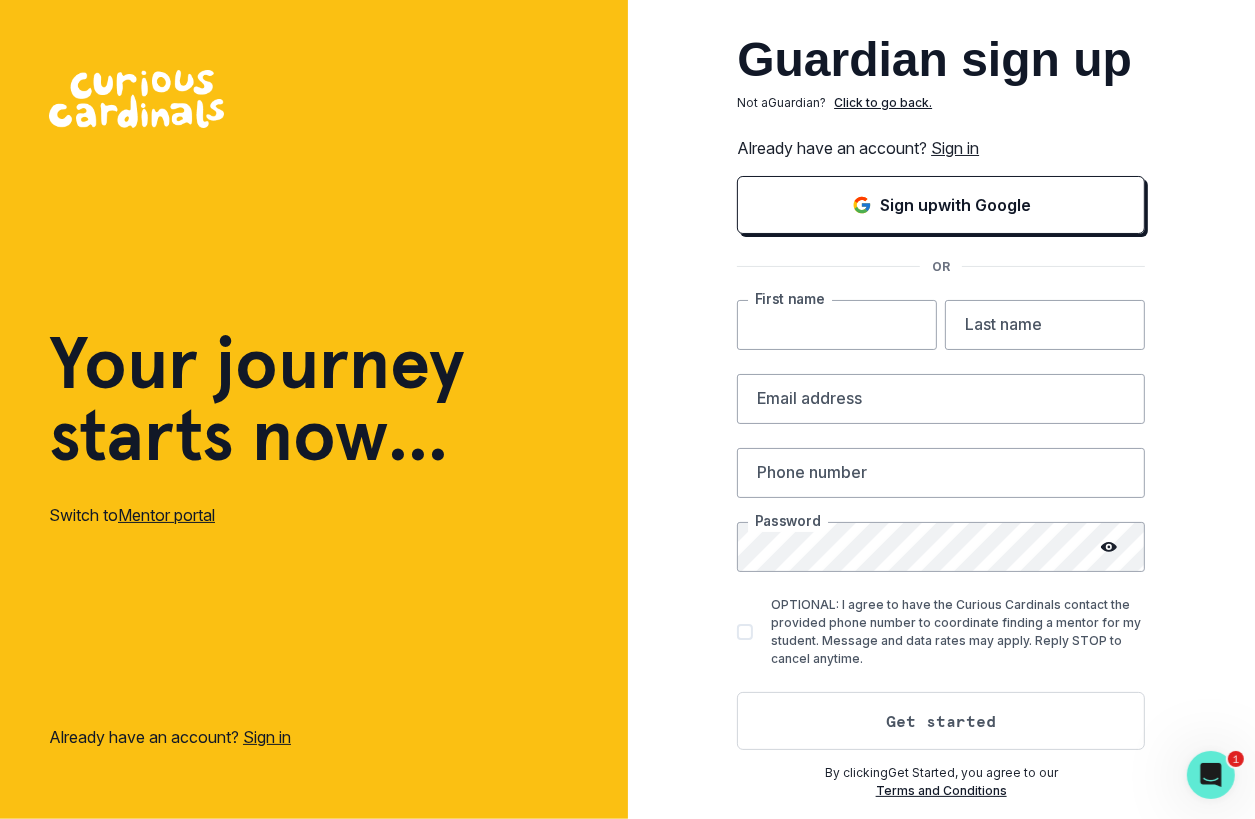 click at bounding box center [837, 325] 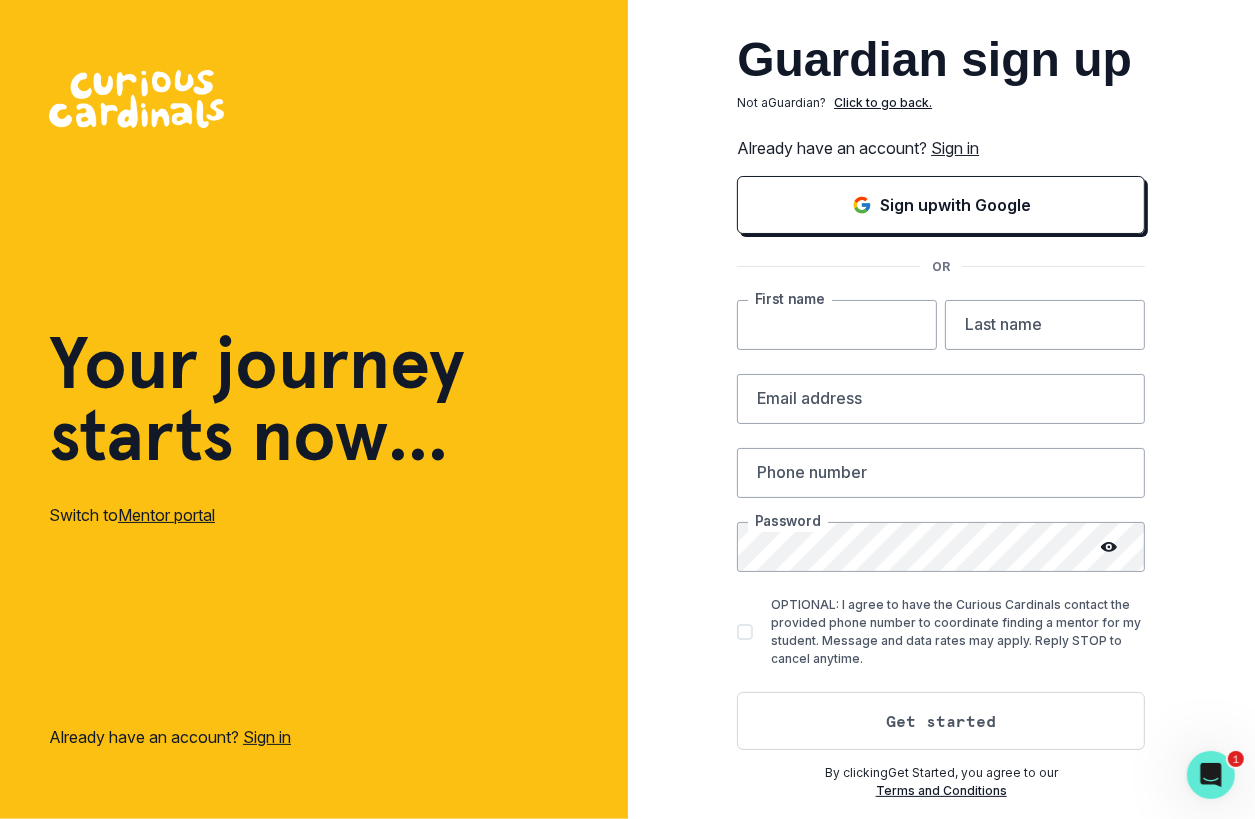 type on "[PERSON_NAME]" 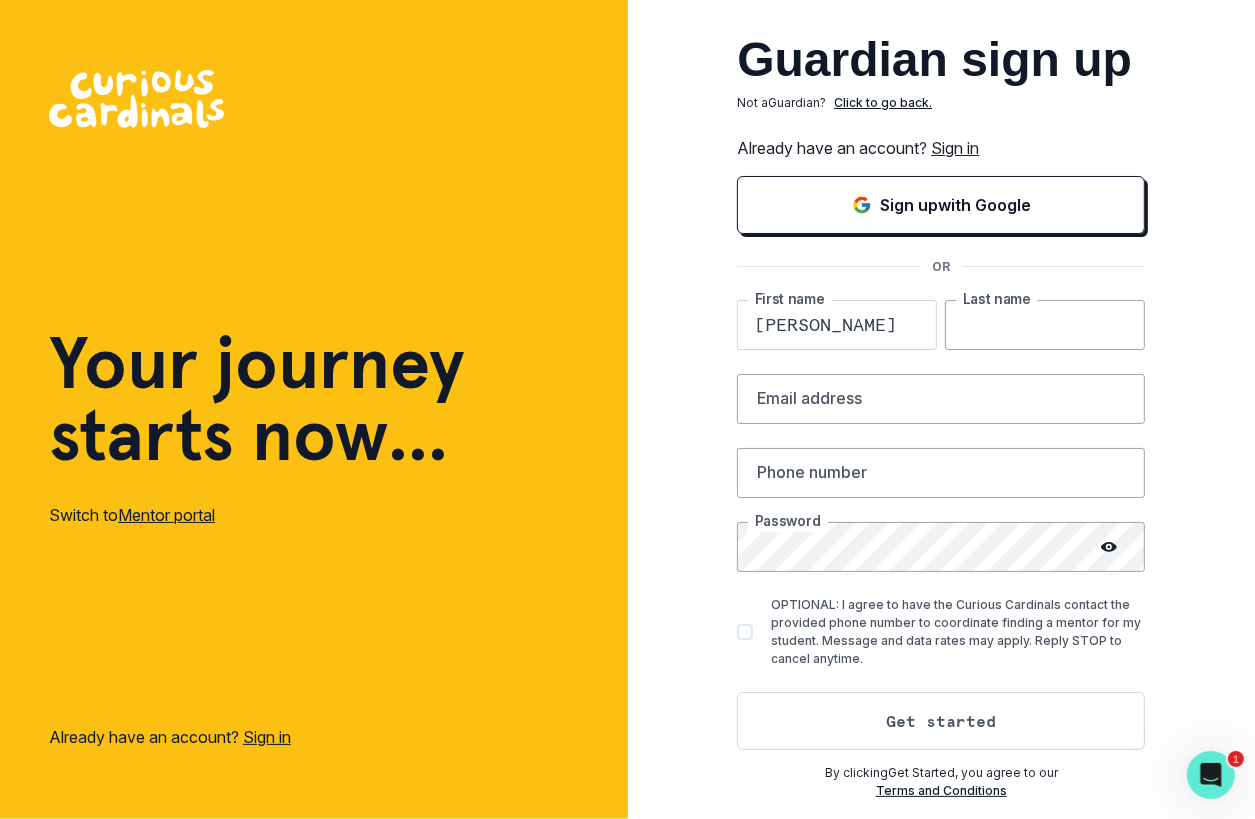 type on "[PERSON_NAME]" 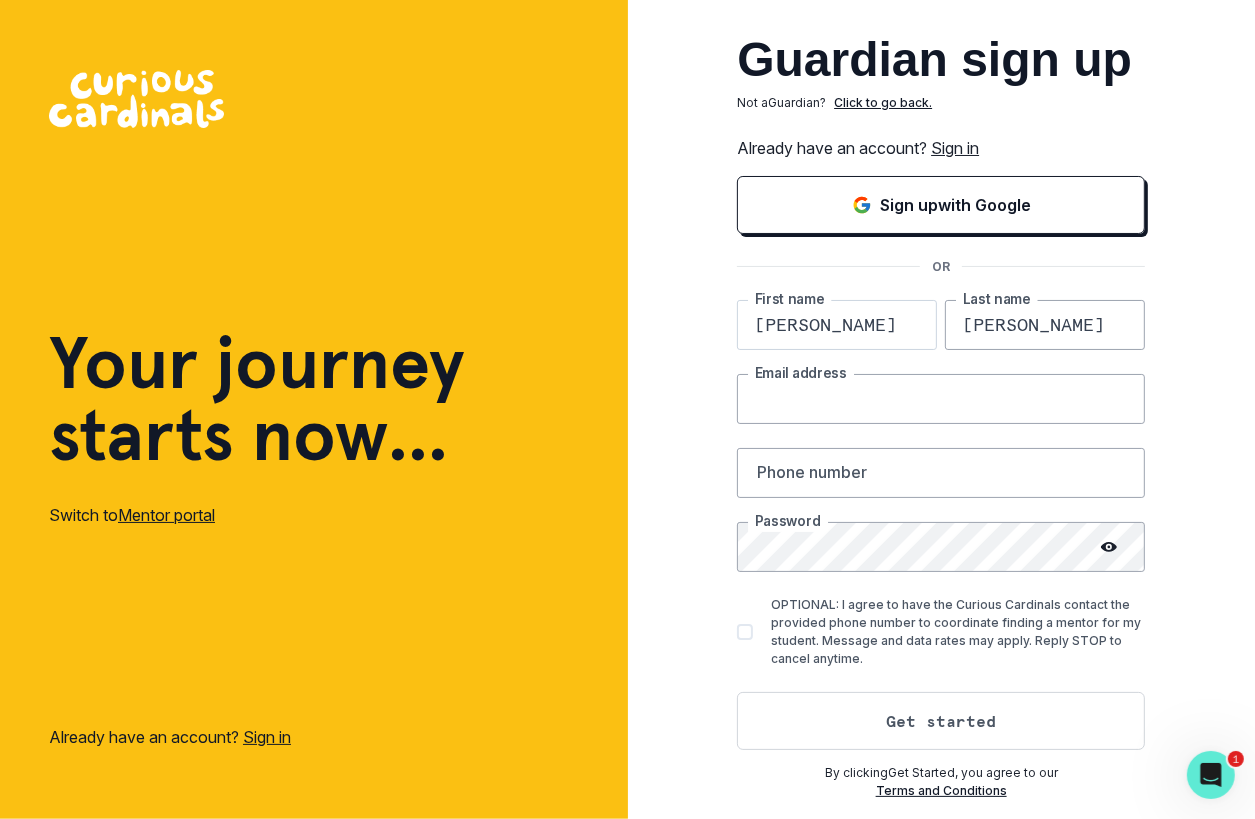 type on "[EMAIL_ADDRESS][DOMAIN_NAME]" 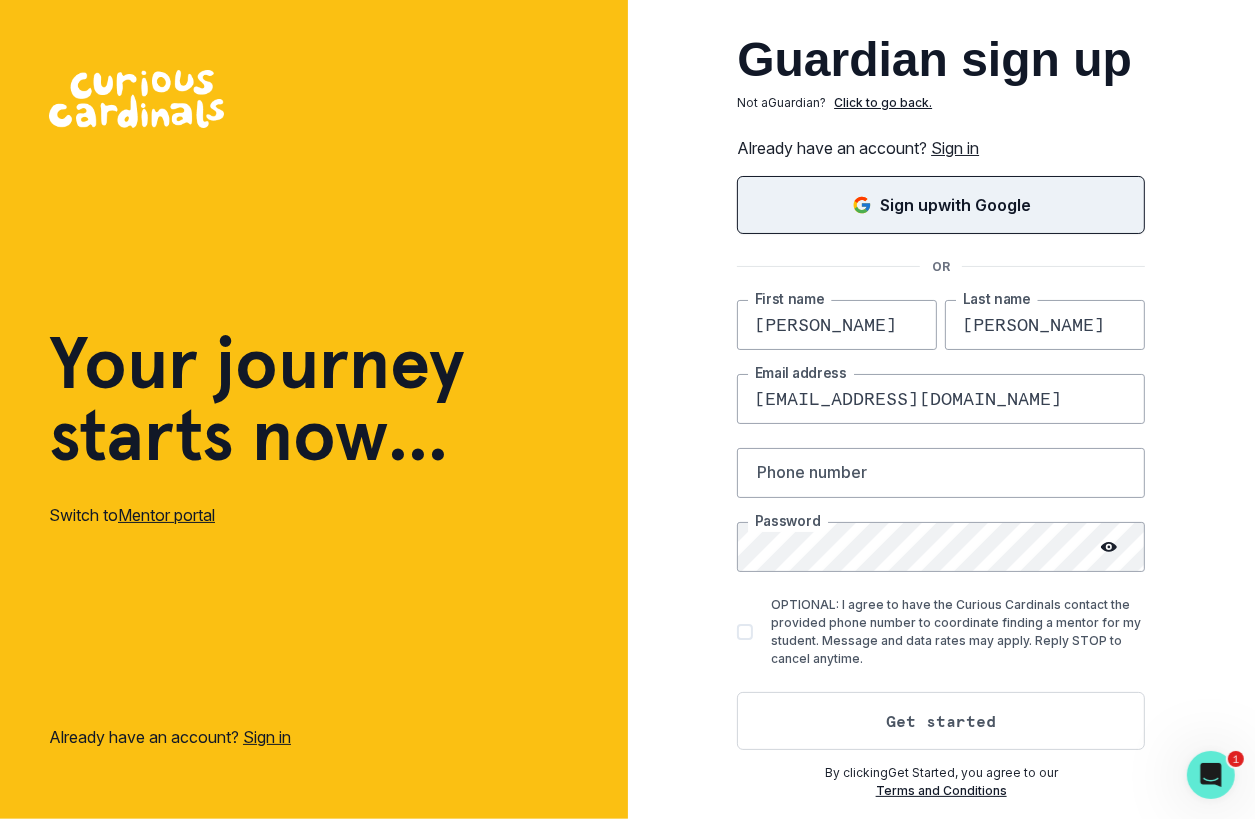 click on "Sign up  with Google" at bounding box center (955, 205) 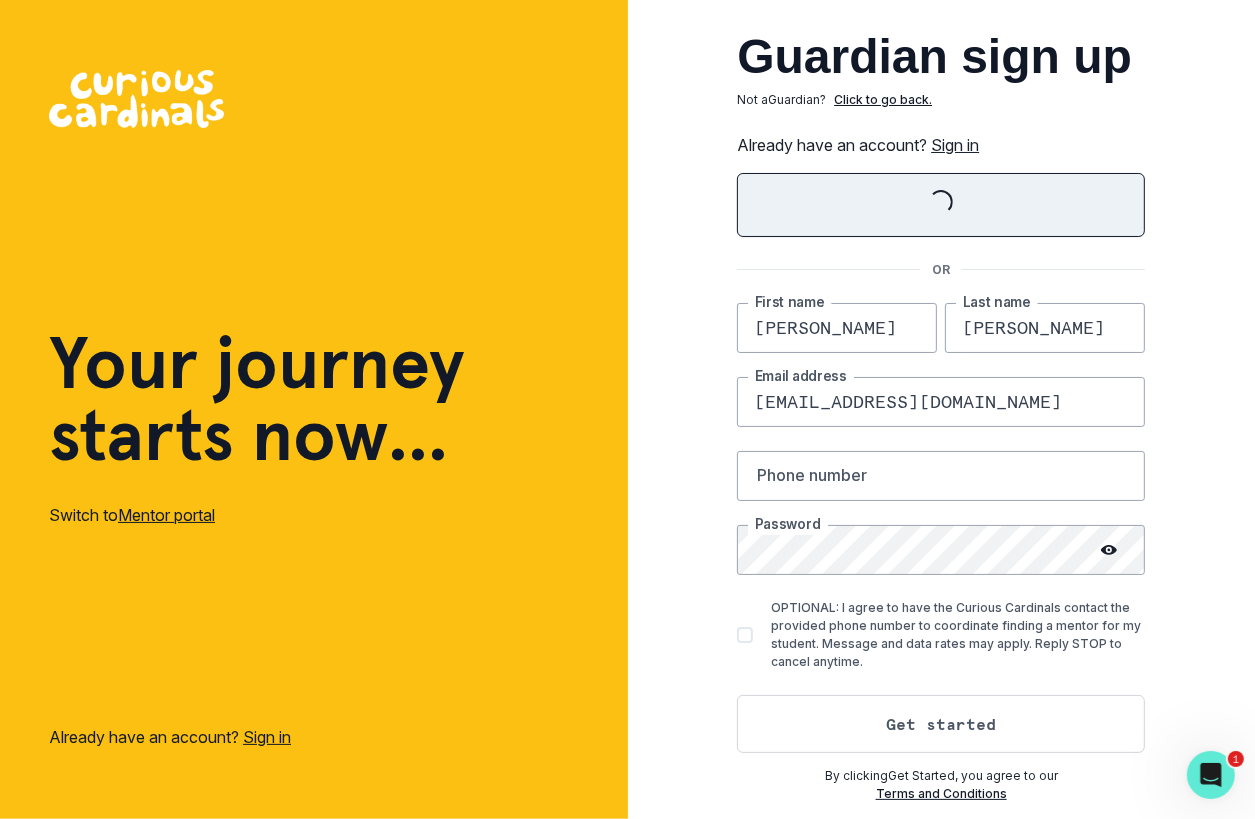 click on "Loading..." at bounding box center [941, 205] 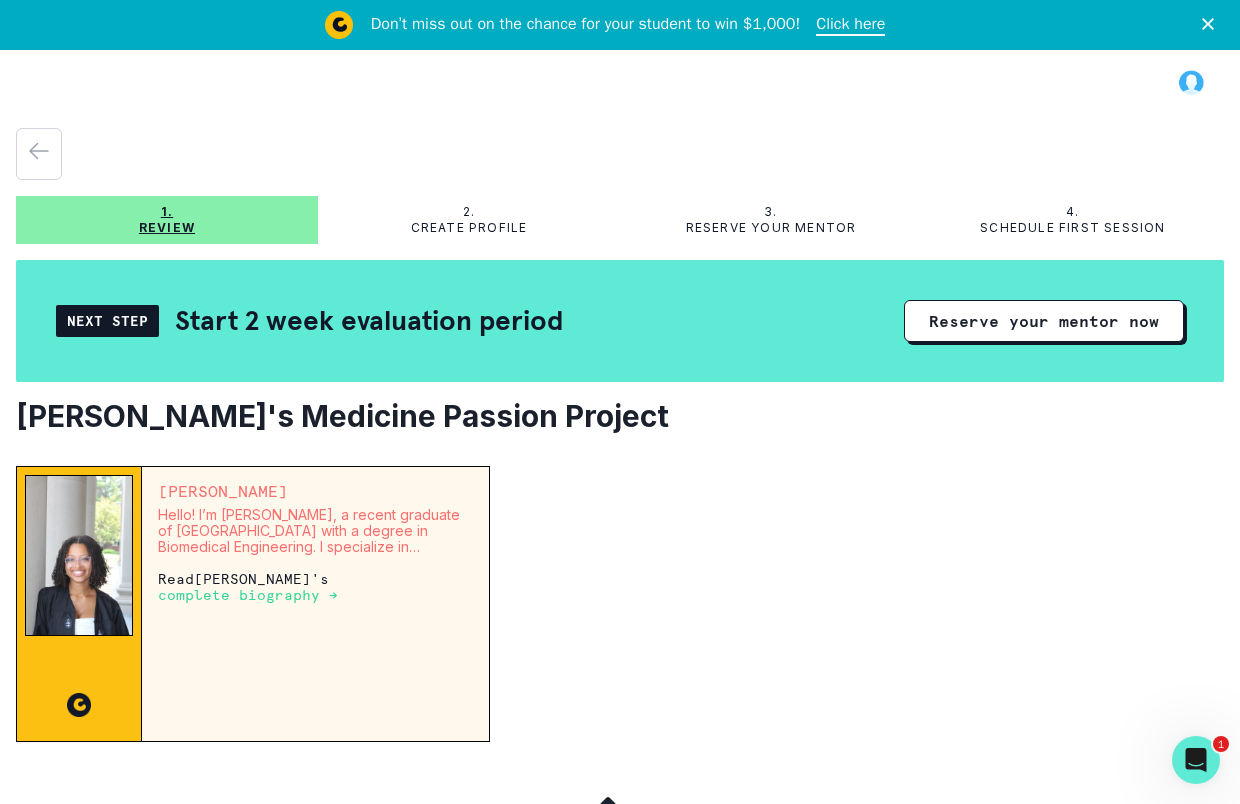 scroll, scrollTop: 0, scrollLeft: 0, axis: both 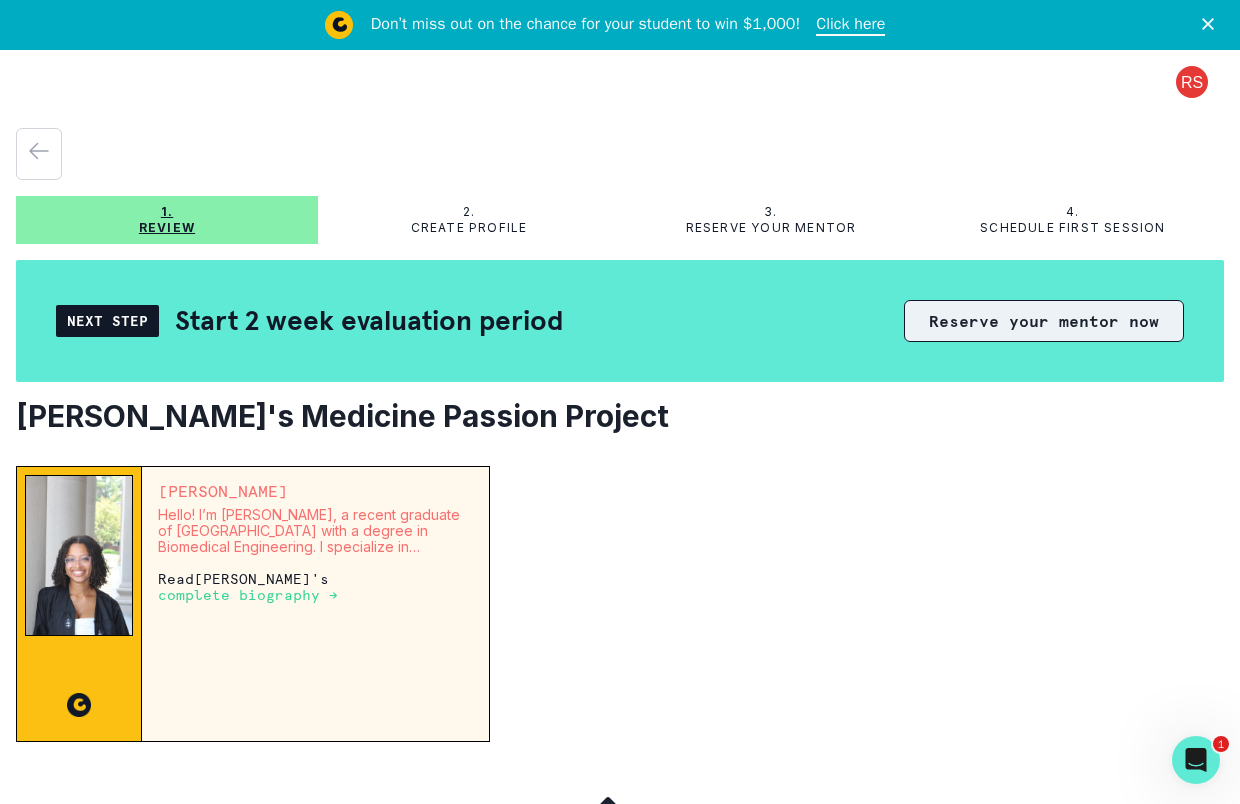 click on "Reserve your mentor now" at bounding box center (1044, 321) 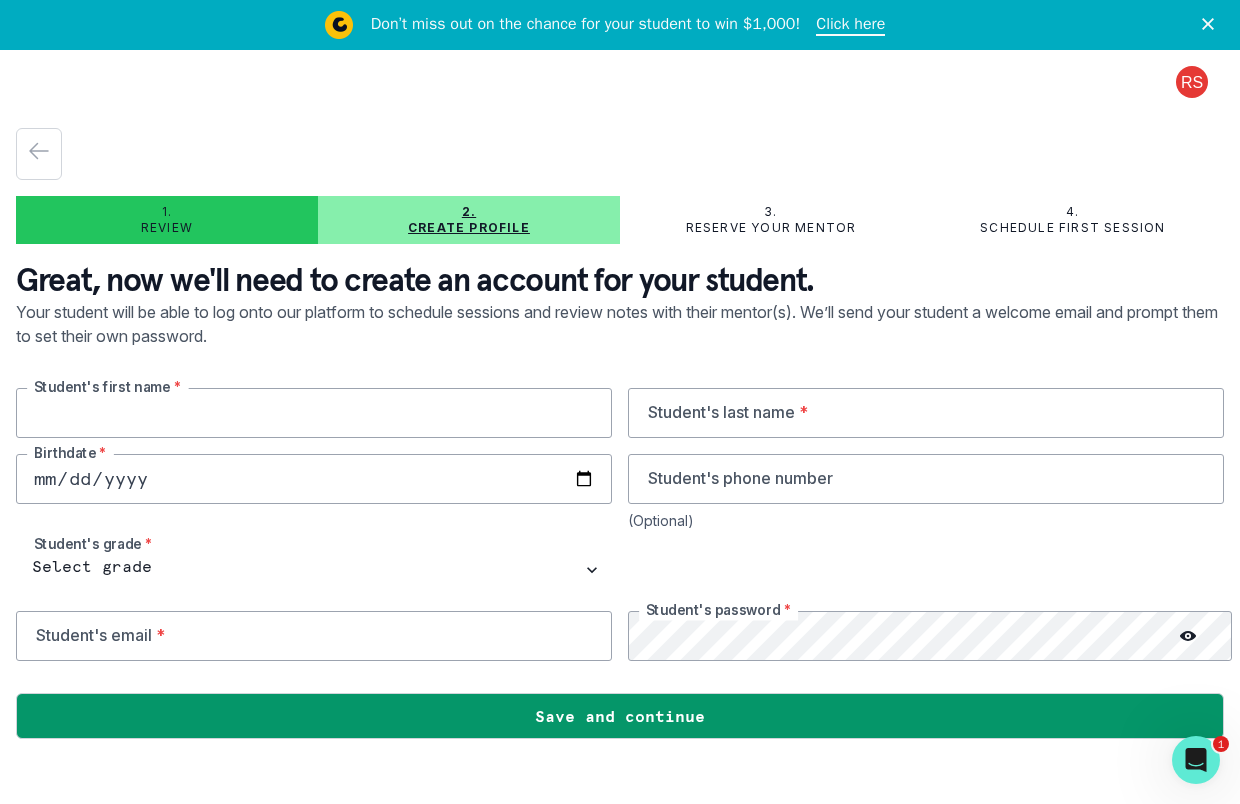 click at bounding box center [314, 413] 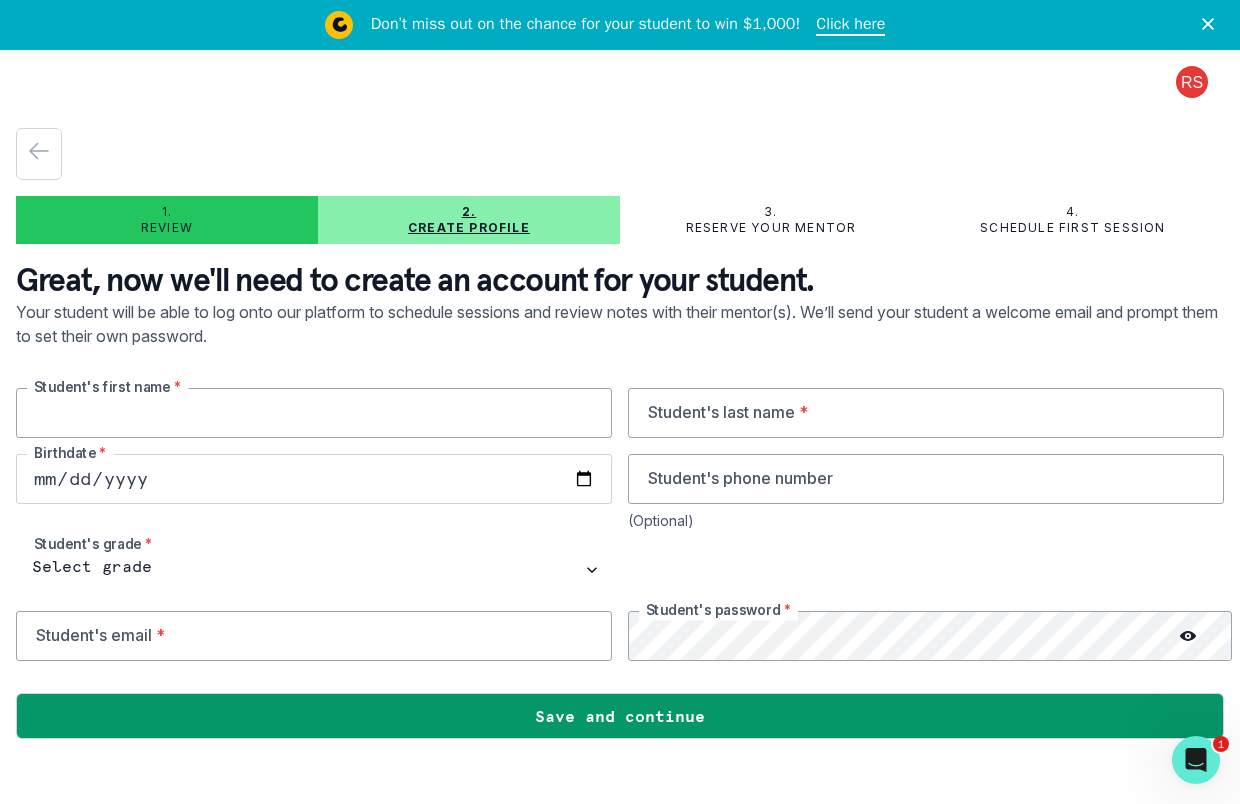 type on "[PERSON_NAME]" 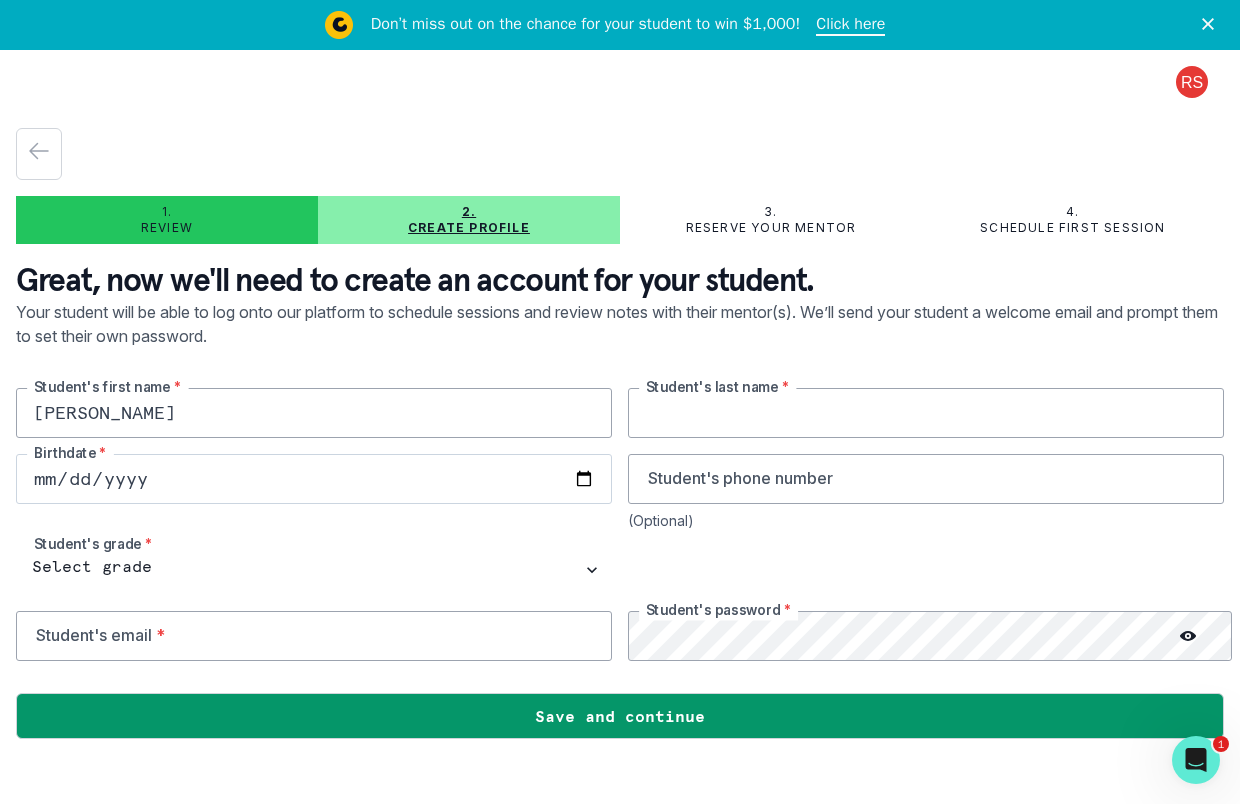 type on "[PERSON_NAME]" 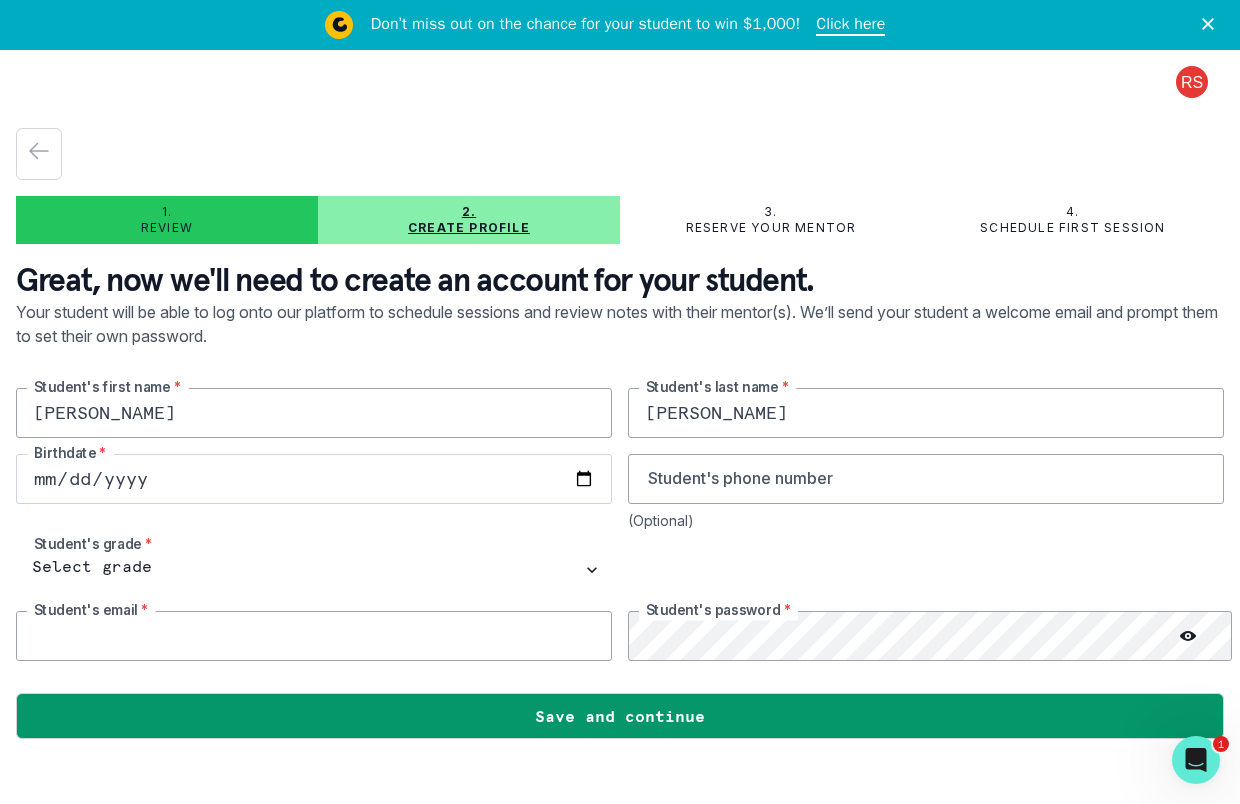 type on "[EMAIL_ADDRESS][DOMAIN_NAME]" 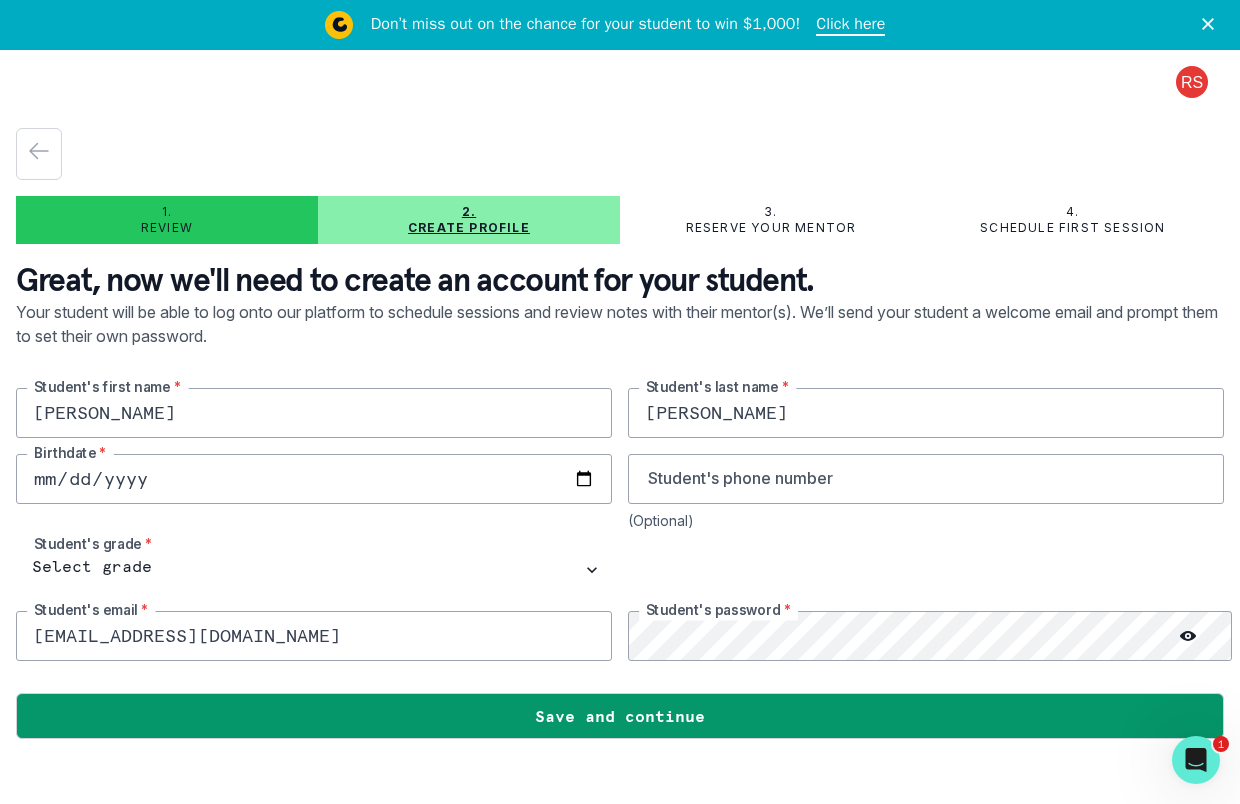 click at bounding box center (314, 479) 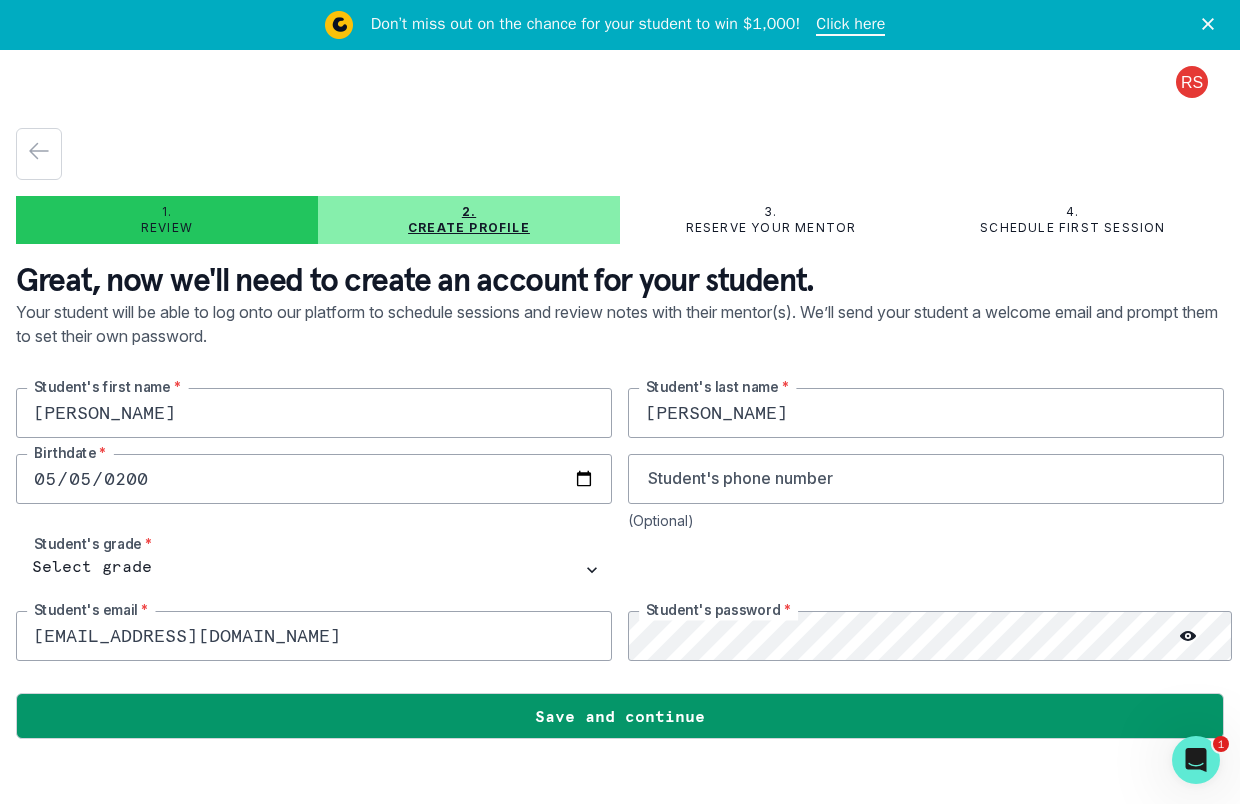 type on "[DATE]" 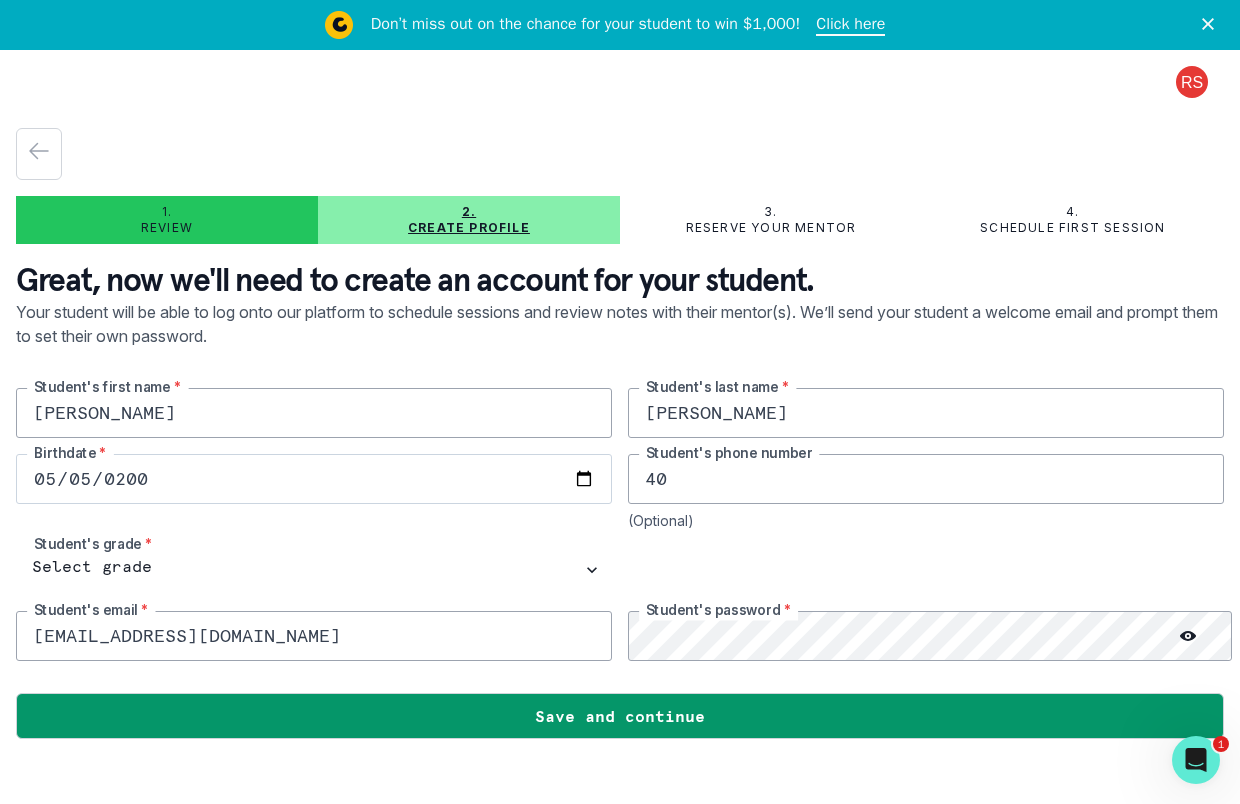 type on "4" 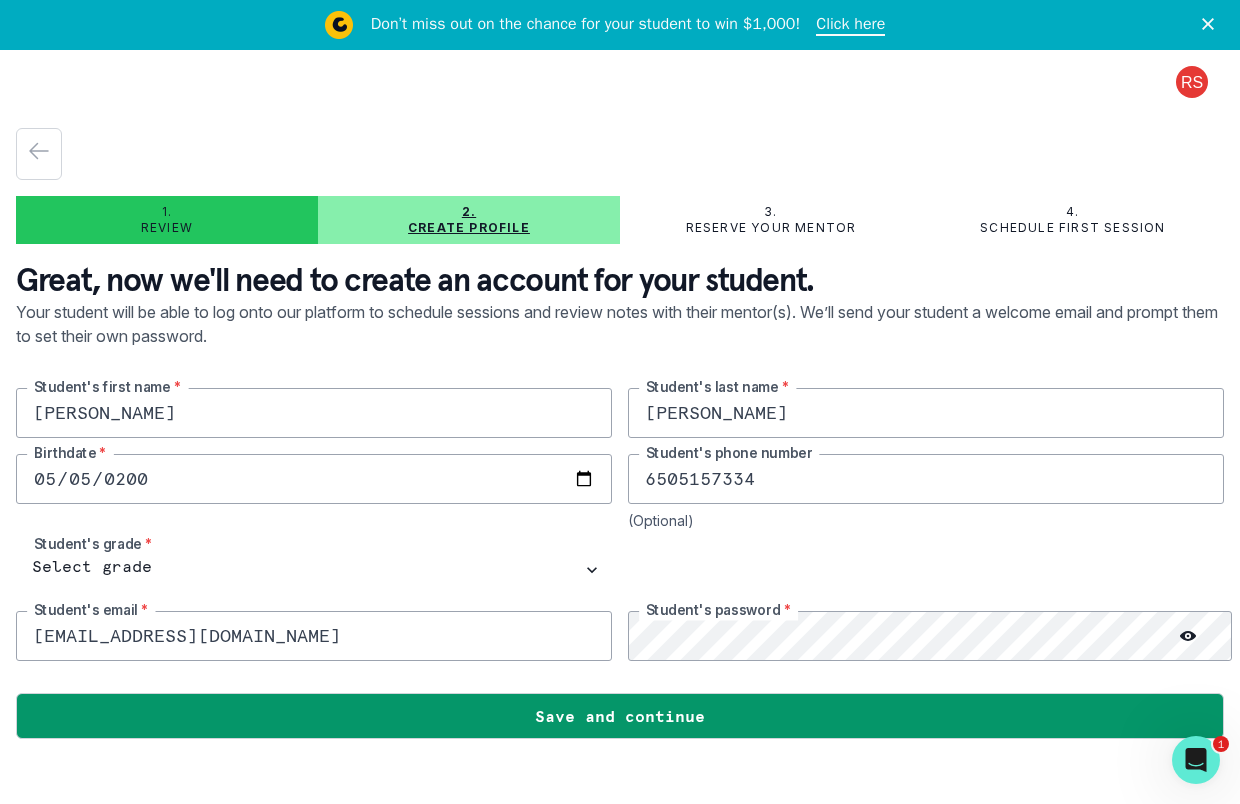type on "6505157334" 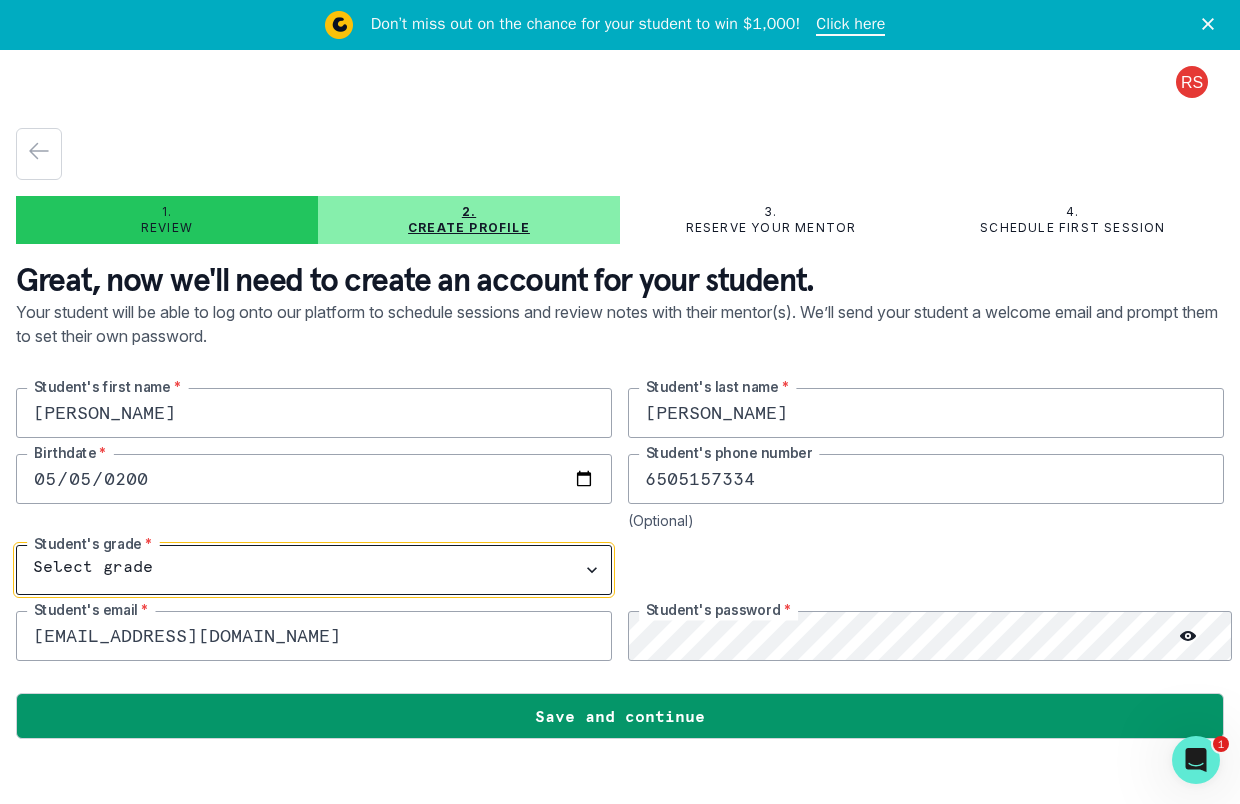 click on "Select grade 1st Grade 2nd Grade 3rd Grade 4th Grade 5th Grade 6th Grade 7th Grade 8th Grade 9th Grade 10th Grade 11th Grade 12th Grade" at bounding box center [314, 570] 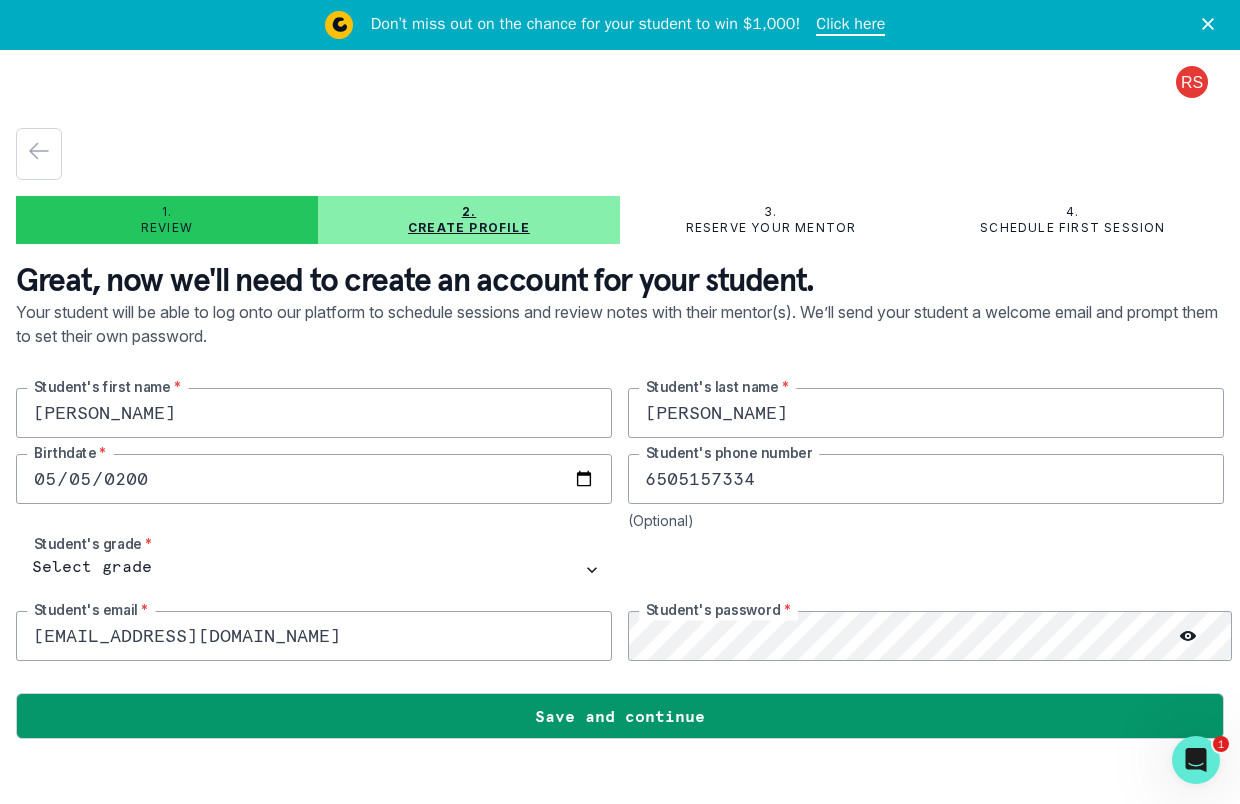 click on "[EMAIL_ADDRESS][DOMAIN_NAME]" at bounding box center (314, 636) 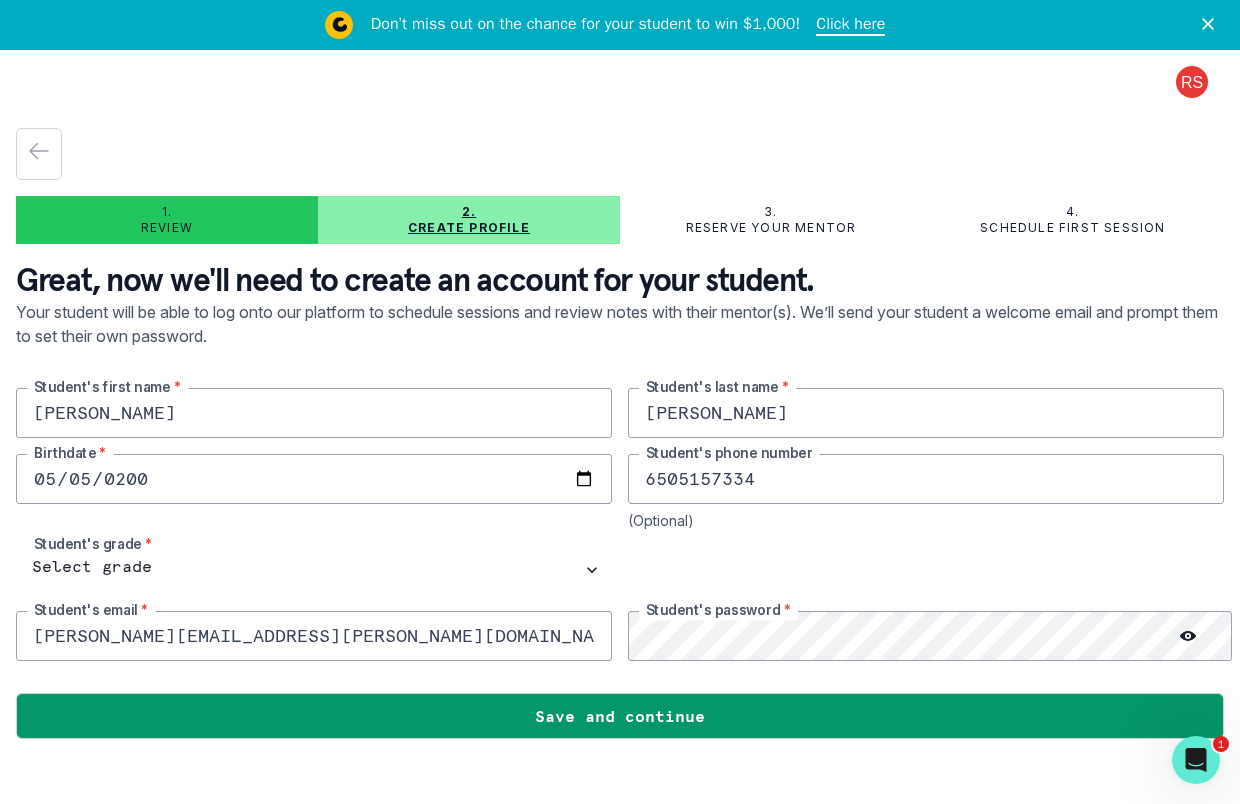 type on "[PERSON_NAME][EMAIL_ADDRESS][PERSON_NAME][DOMAIN_NAME]" 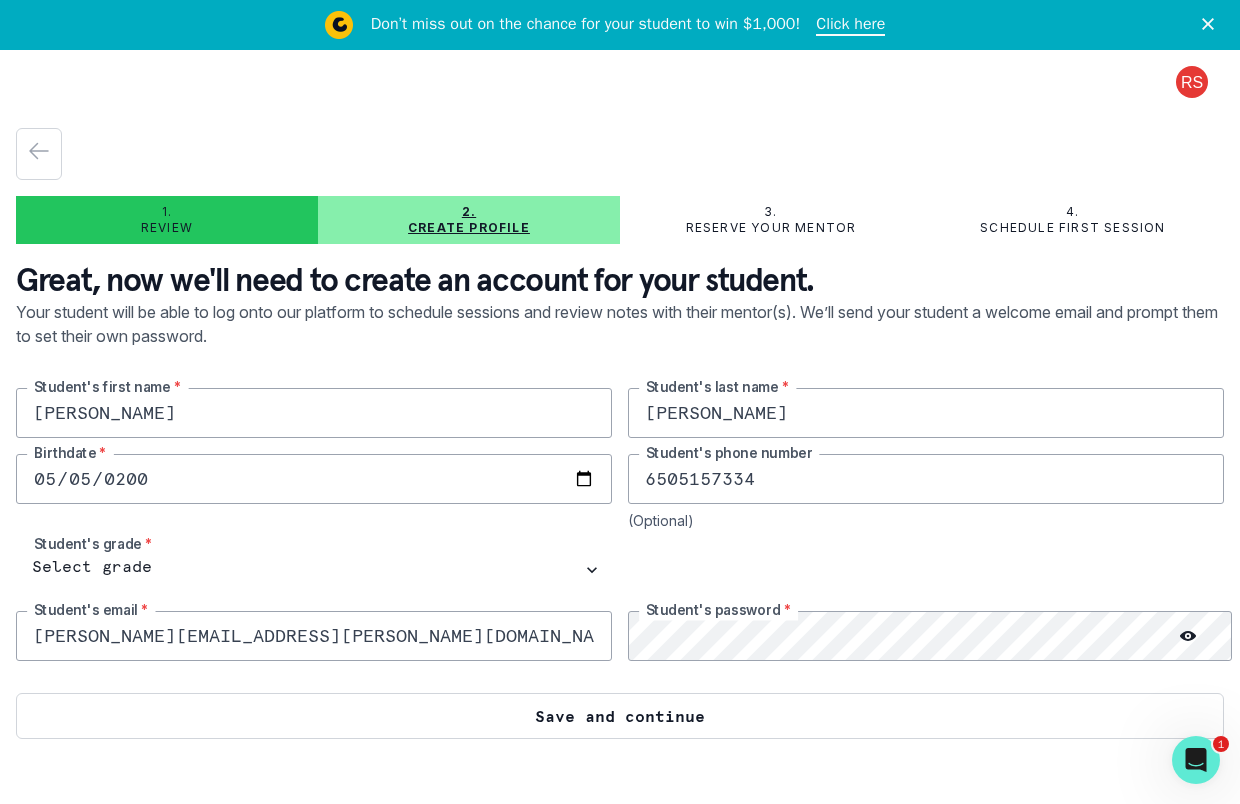 click on "Save and continue" at bounding box center (620, 716) 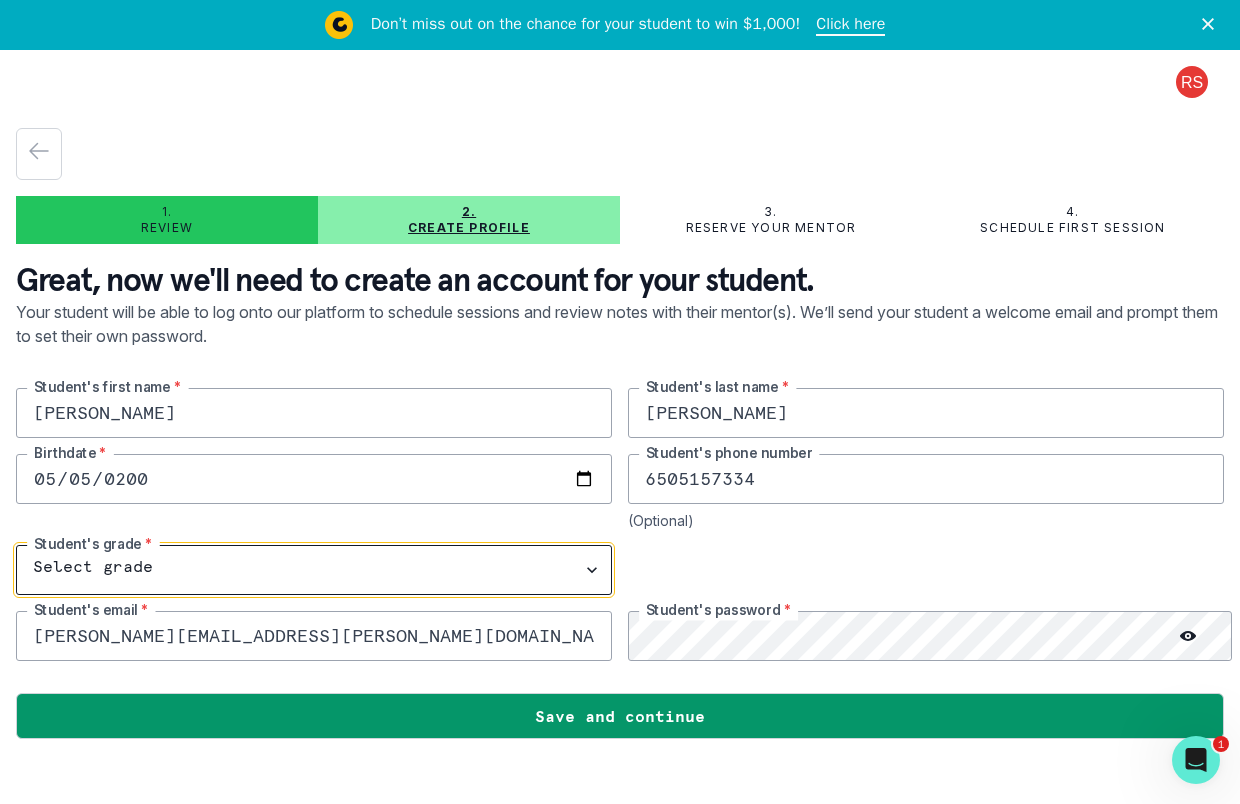 click on "Select grade 1st Grade 2nd Grade 3rd Grade 4th Grade 5th Grade 6th Grade 7th Grade 8th Grade 9th Grade 10th Grade 11th Grade 12th Grade" at bounding box center [314, 570] 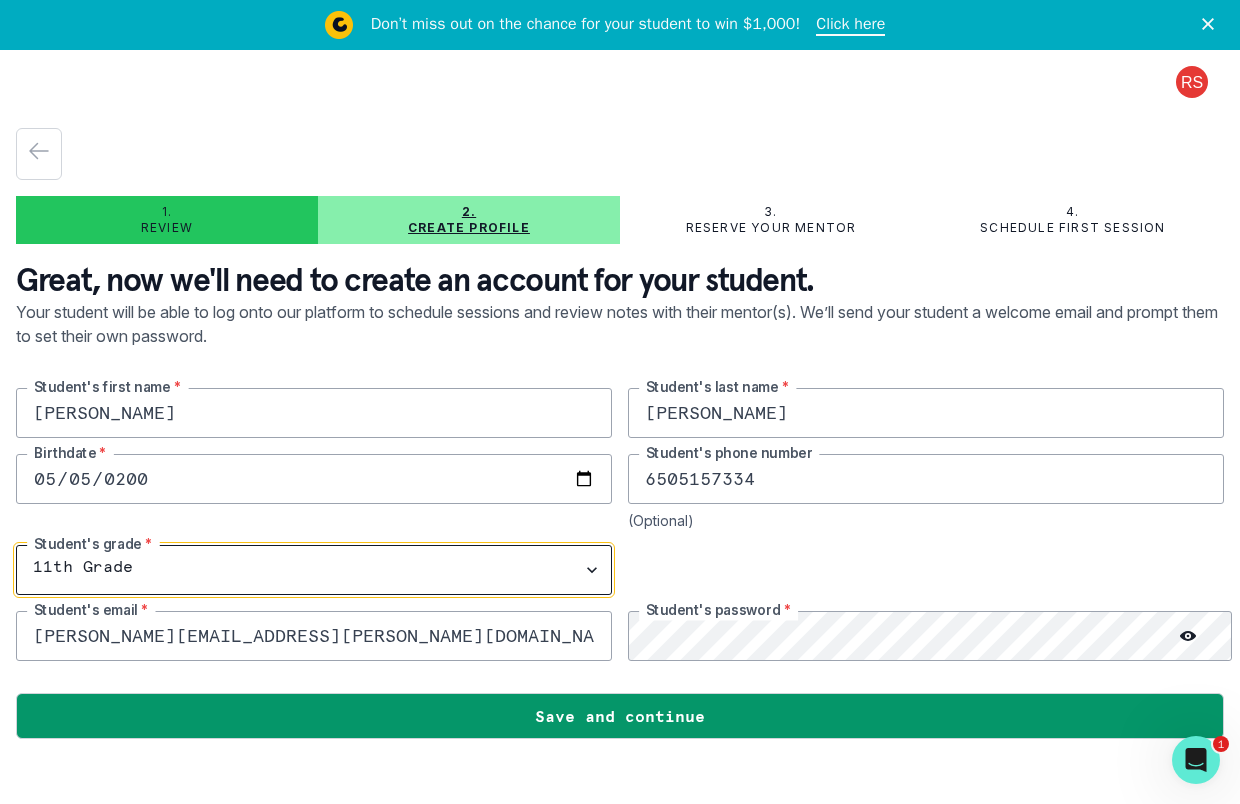 click on "Select grade 1st Grade 2nd Grade 3rd Grade 4th Grade 5th Grade 6th Grade 7th Grade 8th Grade 9th Grade 10th Grade 11th Grade 12th Grade" at bounding box center [314, 570] 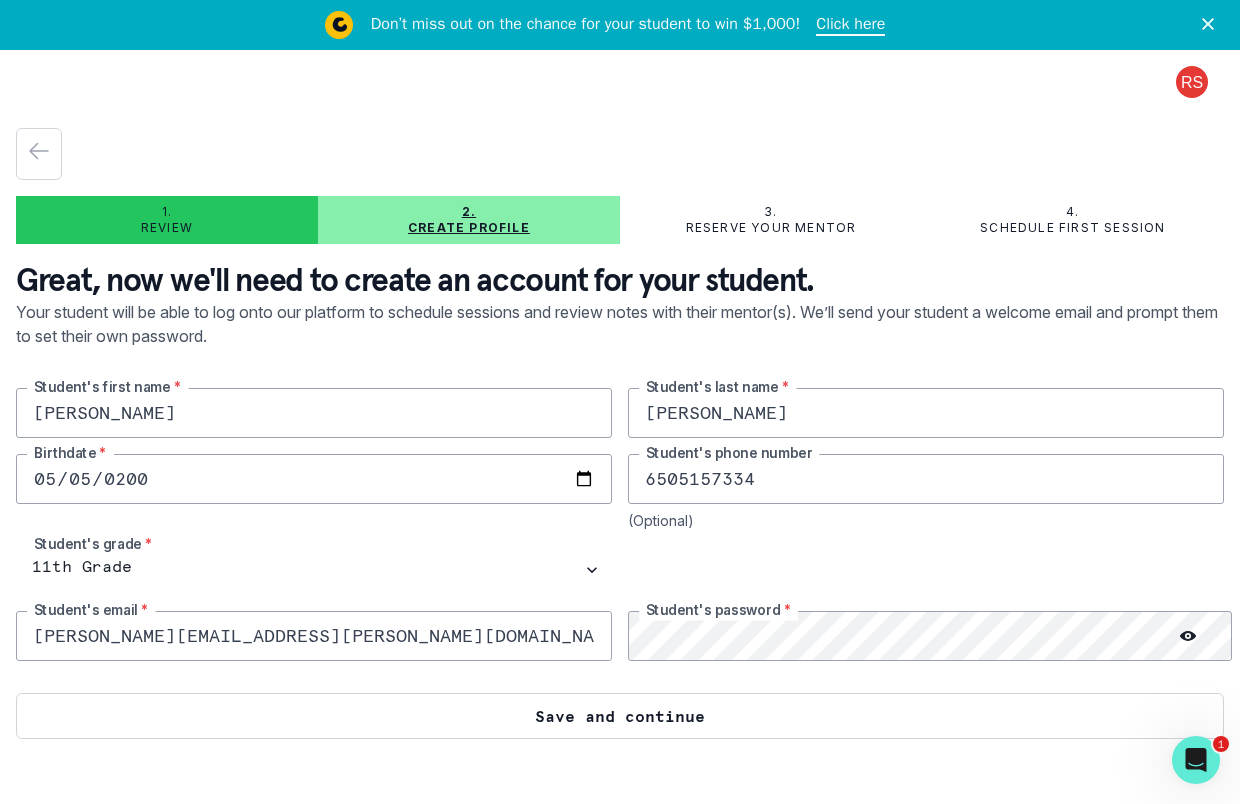 click on "Save and continue" at bounding box center (620, 716) 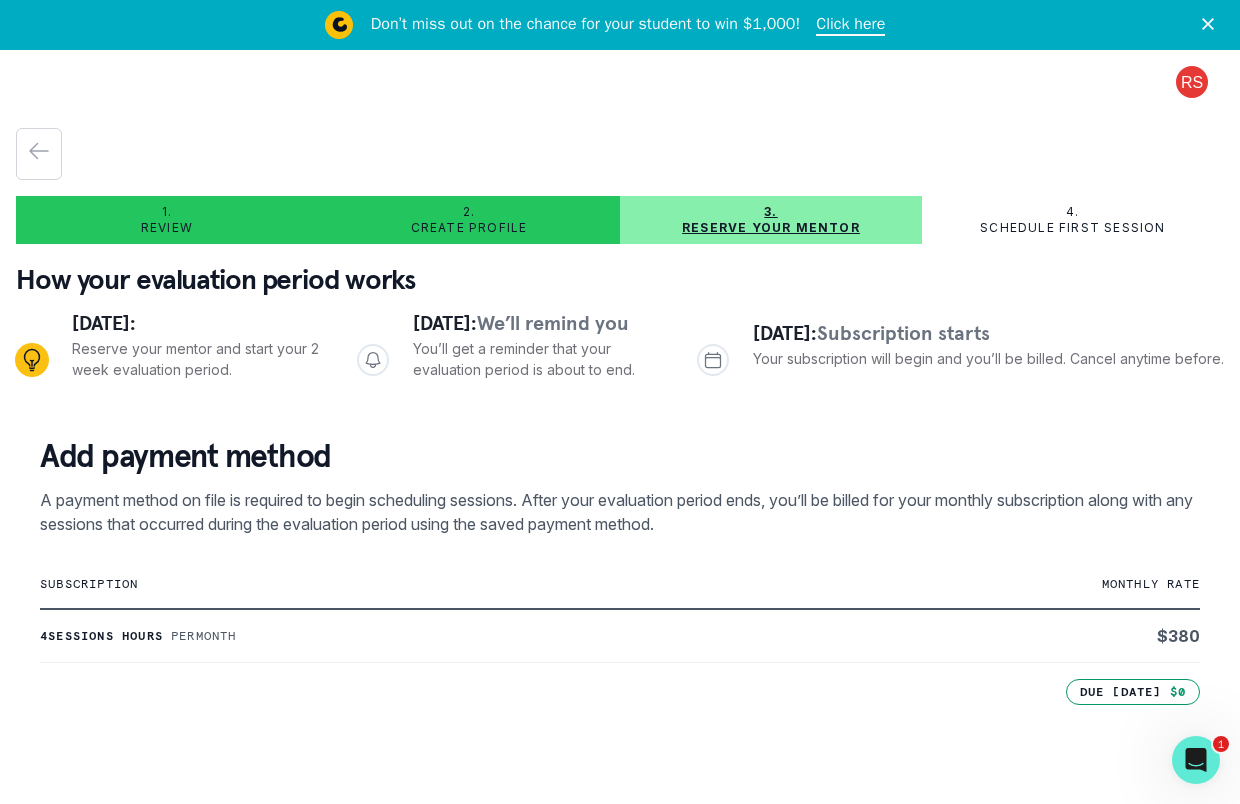click on "subscription" at bounding box center (426, 584) 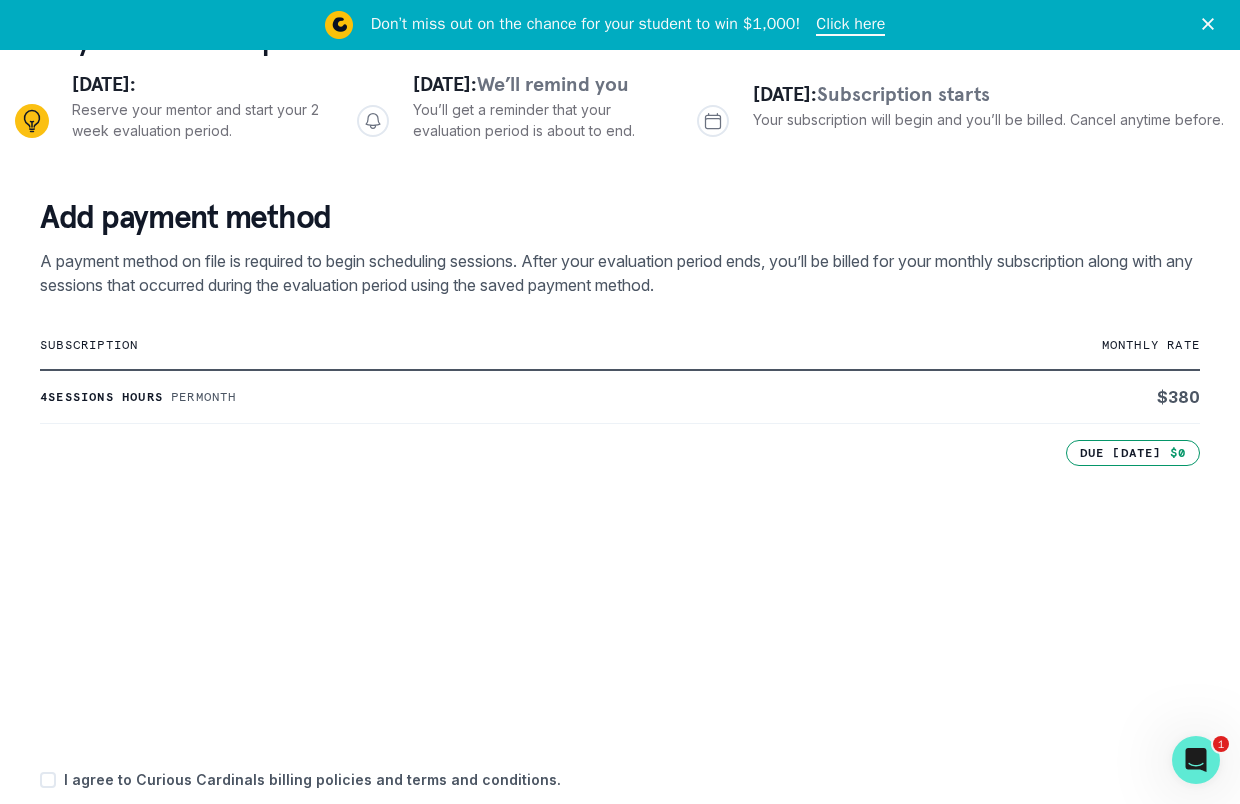 scroll, scrollTop: 240, scrollLeft: 0, axis: vertical 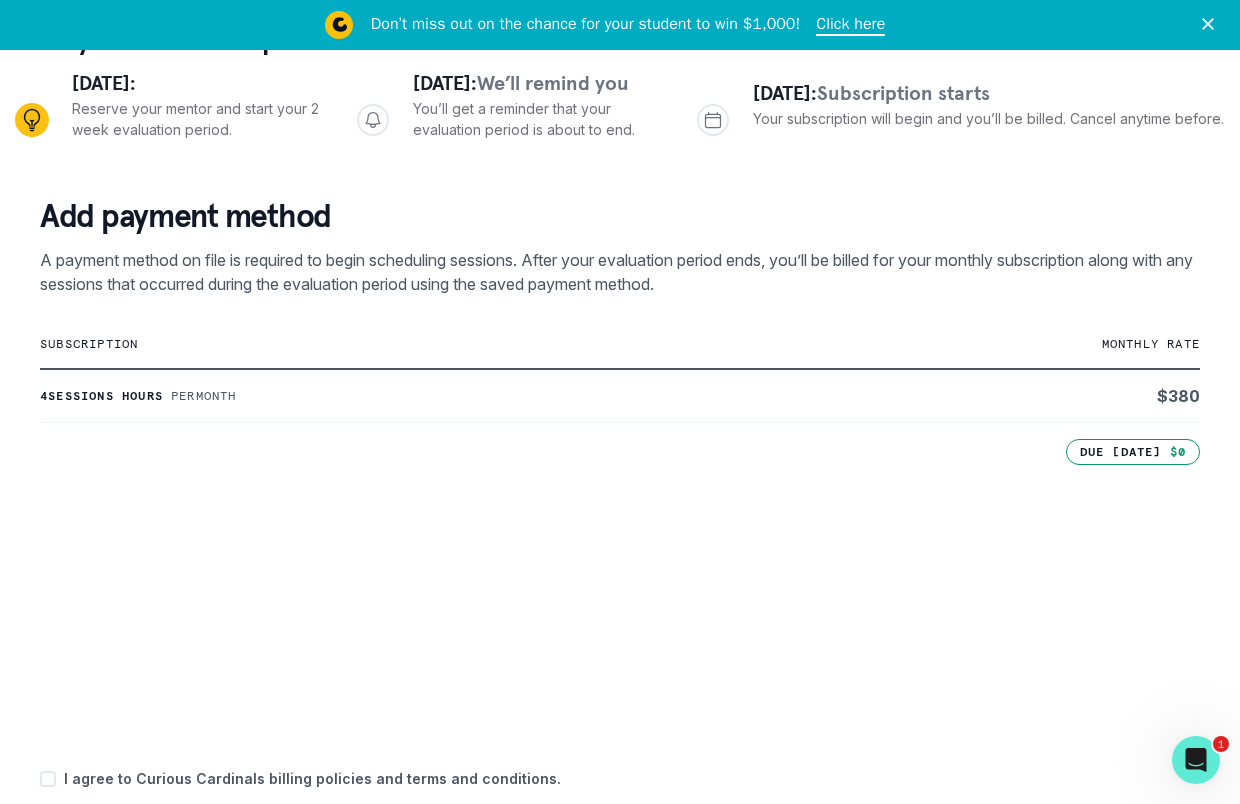 click on "Add payment method A payment method on file is required to begin scheduling sessions. After your evaluation period ends, you’ll be billed for your monthly subscription along with any sessions that occurred during the evaluation period using the saved payment method. subscription monthly rate 4  sessions hours Per  month $ 380 Due [DATE] $0 Submit I agree to Curious Cardinals billing policies and terms and conditions.   here . Read our full subscription FAQ   here ." at bounding box center (620, 550) 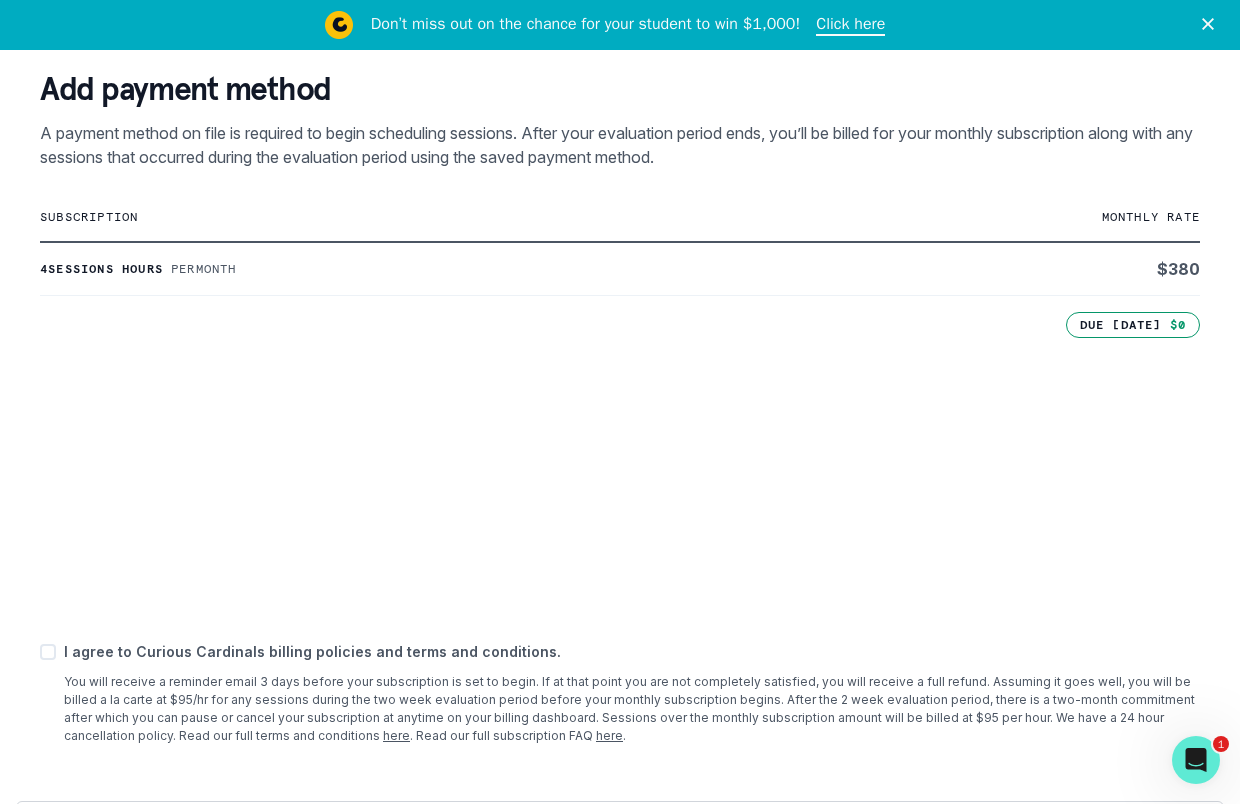scroll, scrollTop: 368, scrollLeft: 0, axis: vertical 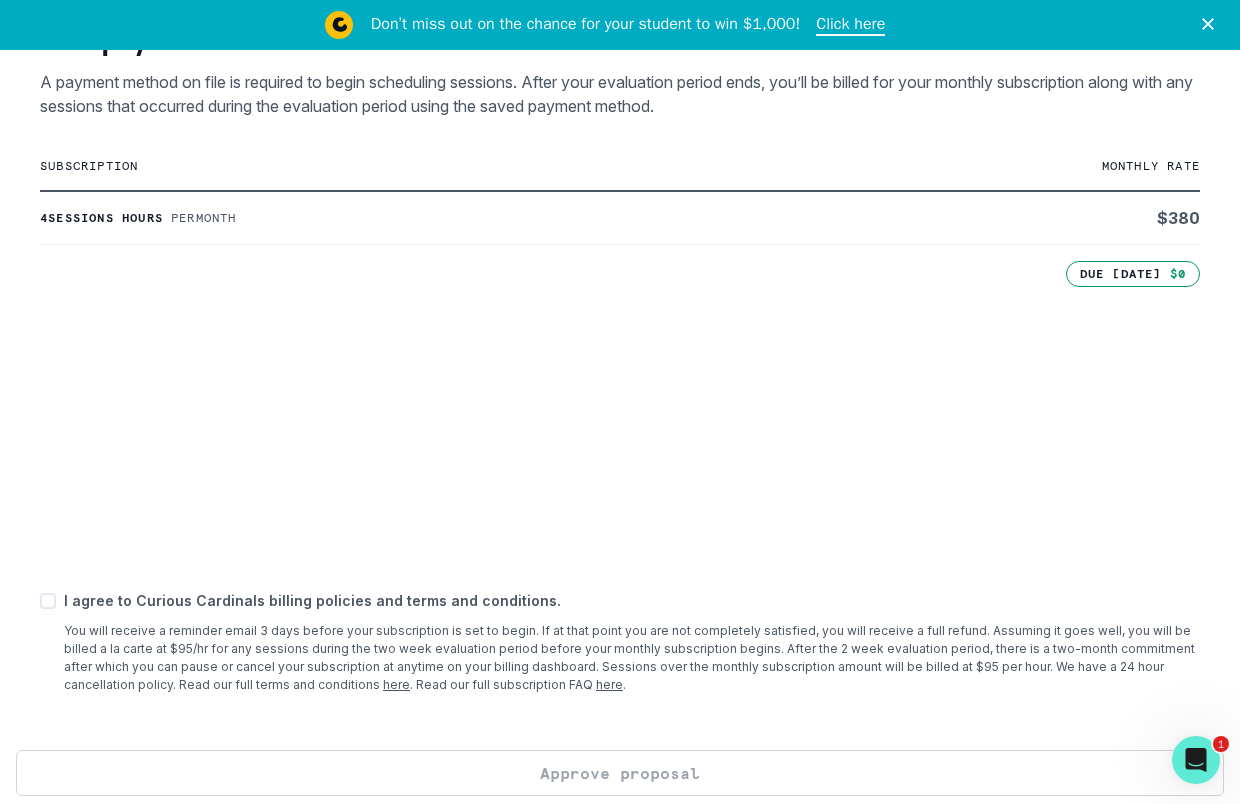 click at bounding box center (48, 601) 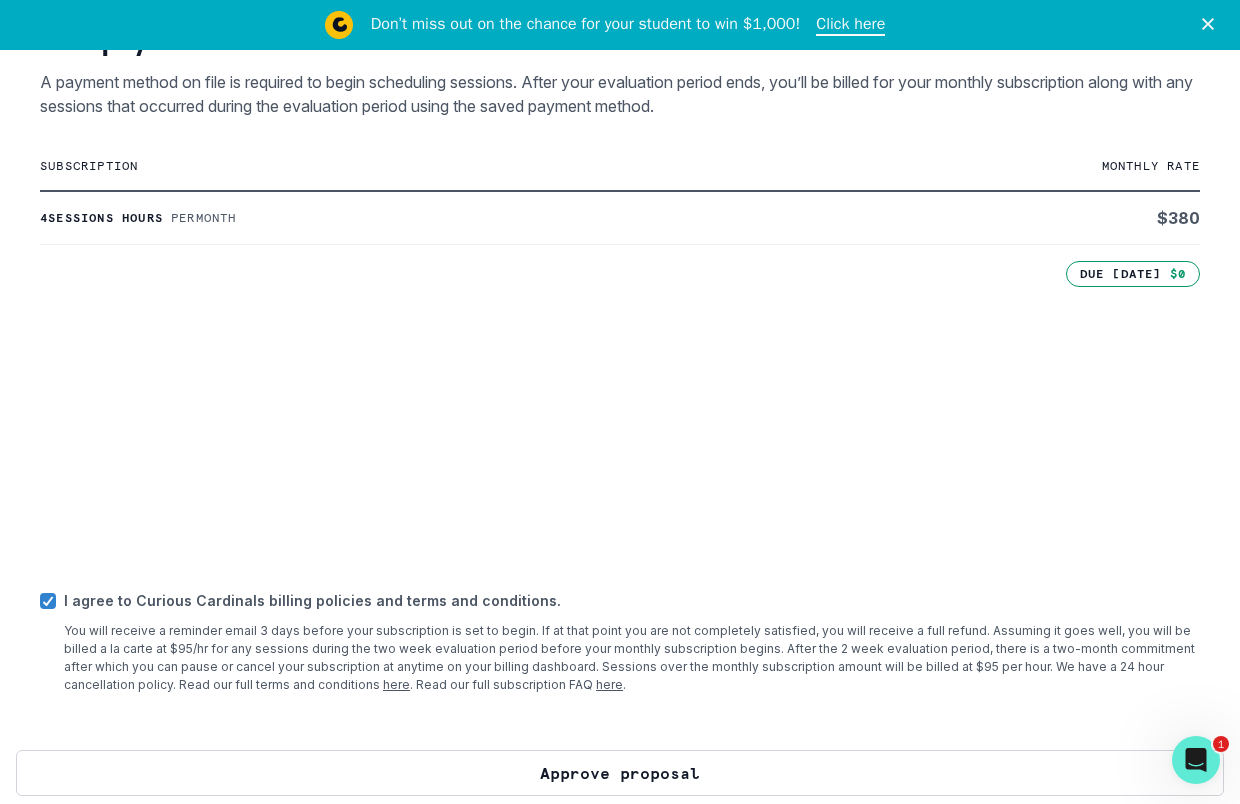 click on "Approve proposal" at bounding box center [620, 773] 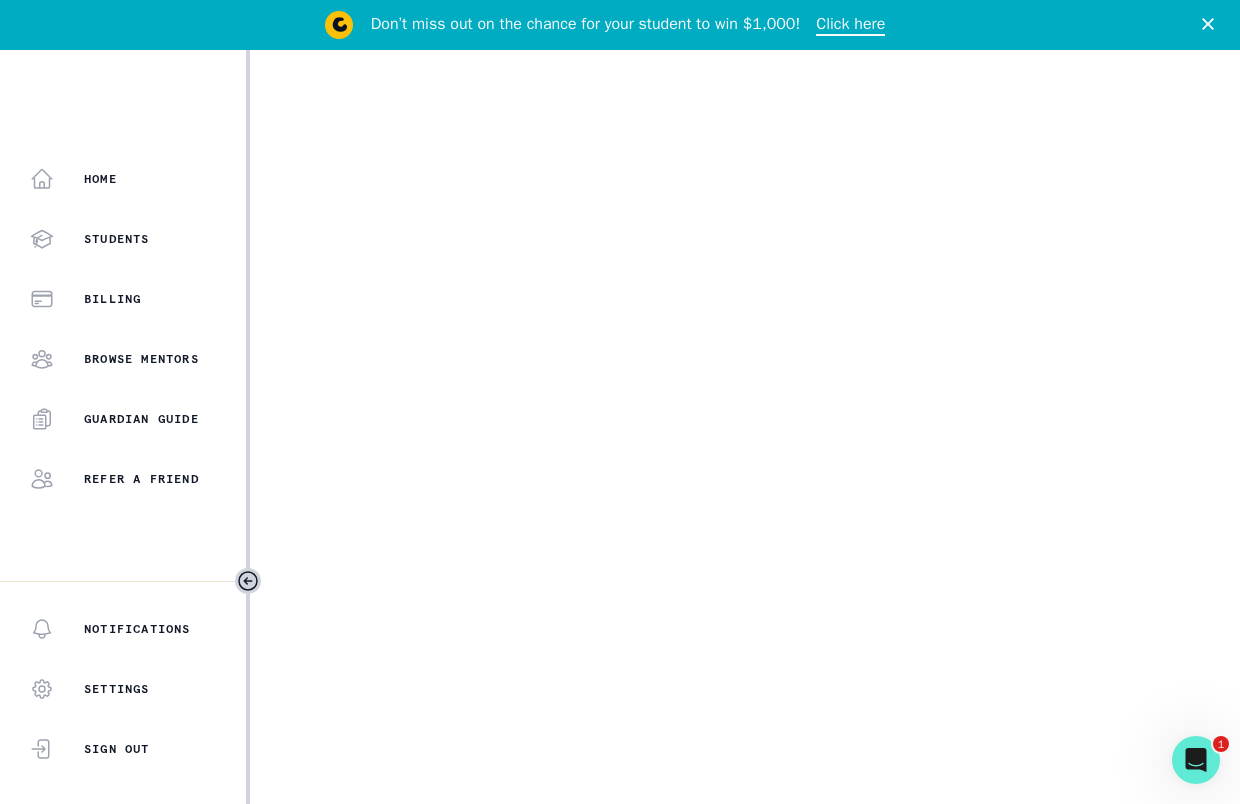 scroll, scrollTop: 0, scrollLeft: 0, axis: both 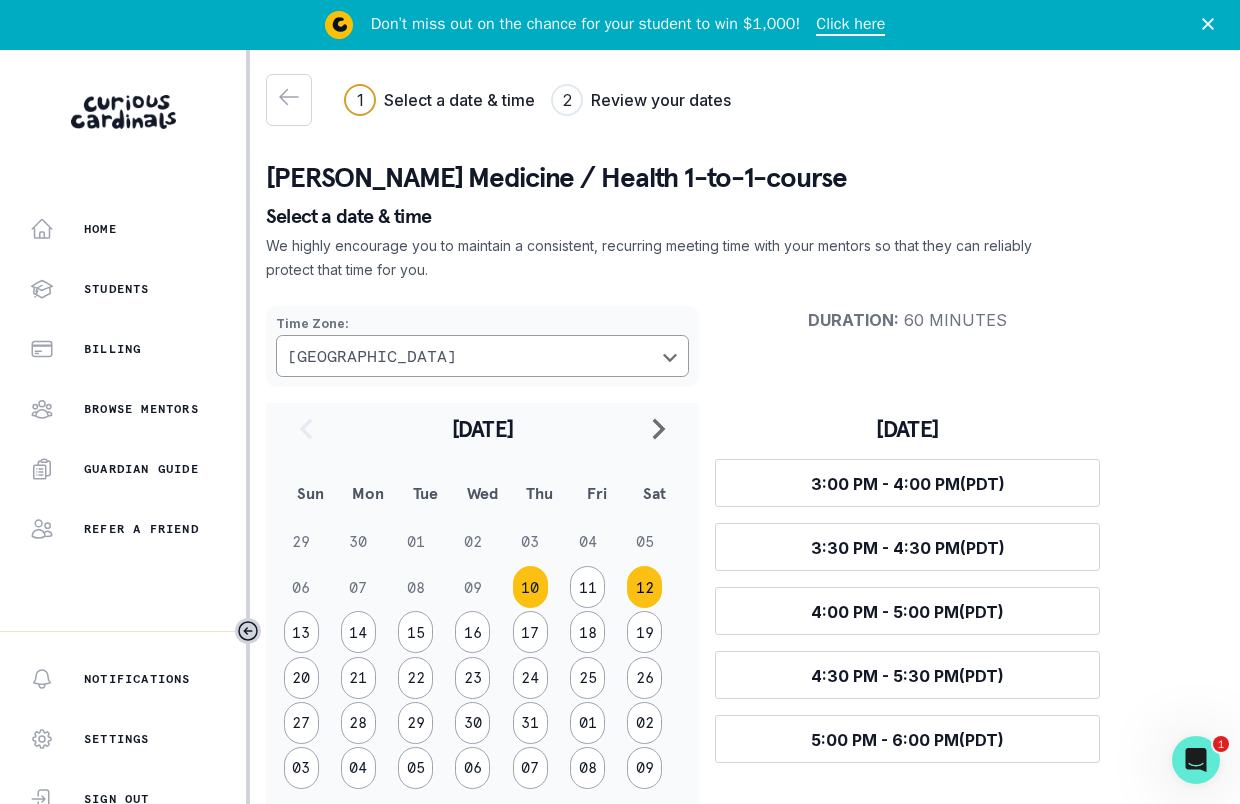 click on "12" at bounding box center (644, 587) 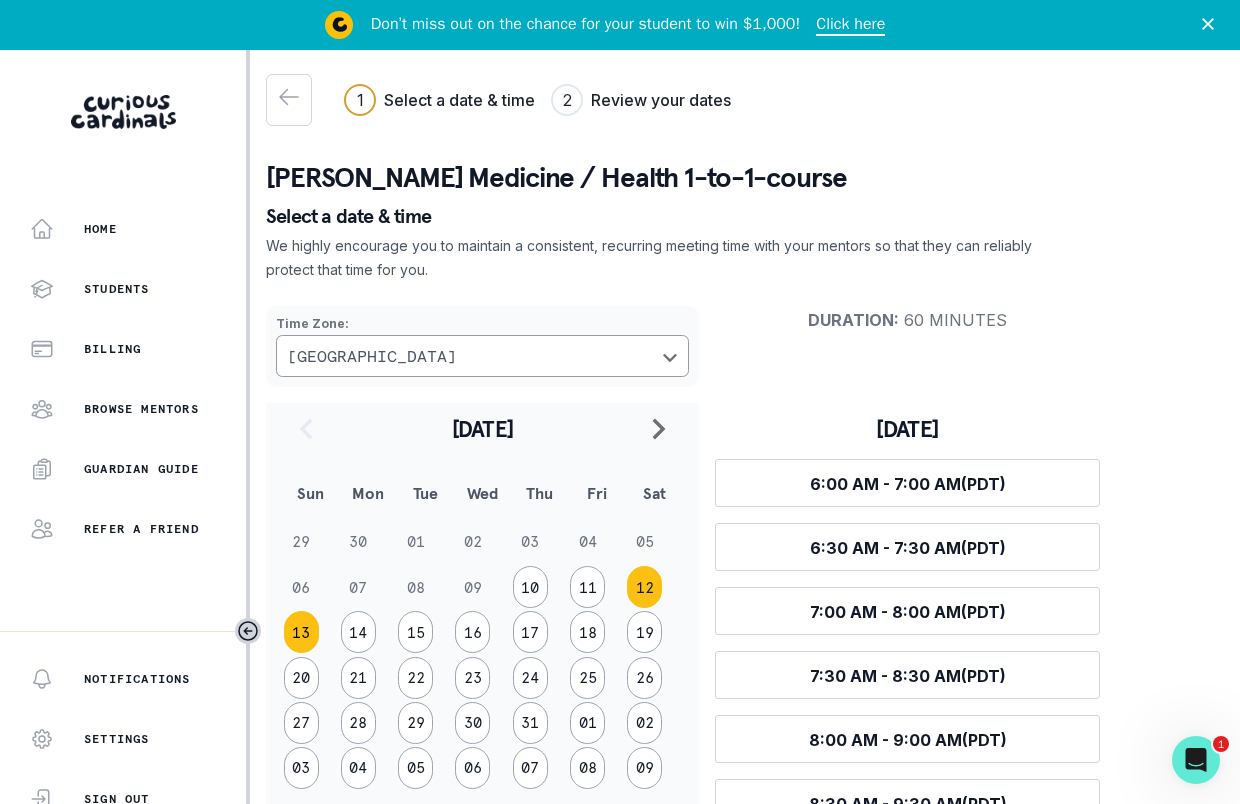 click on "13" at bounding box center [301, 632] 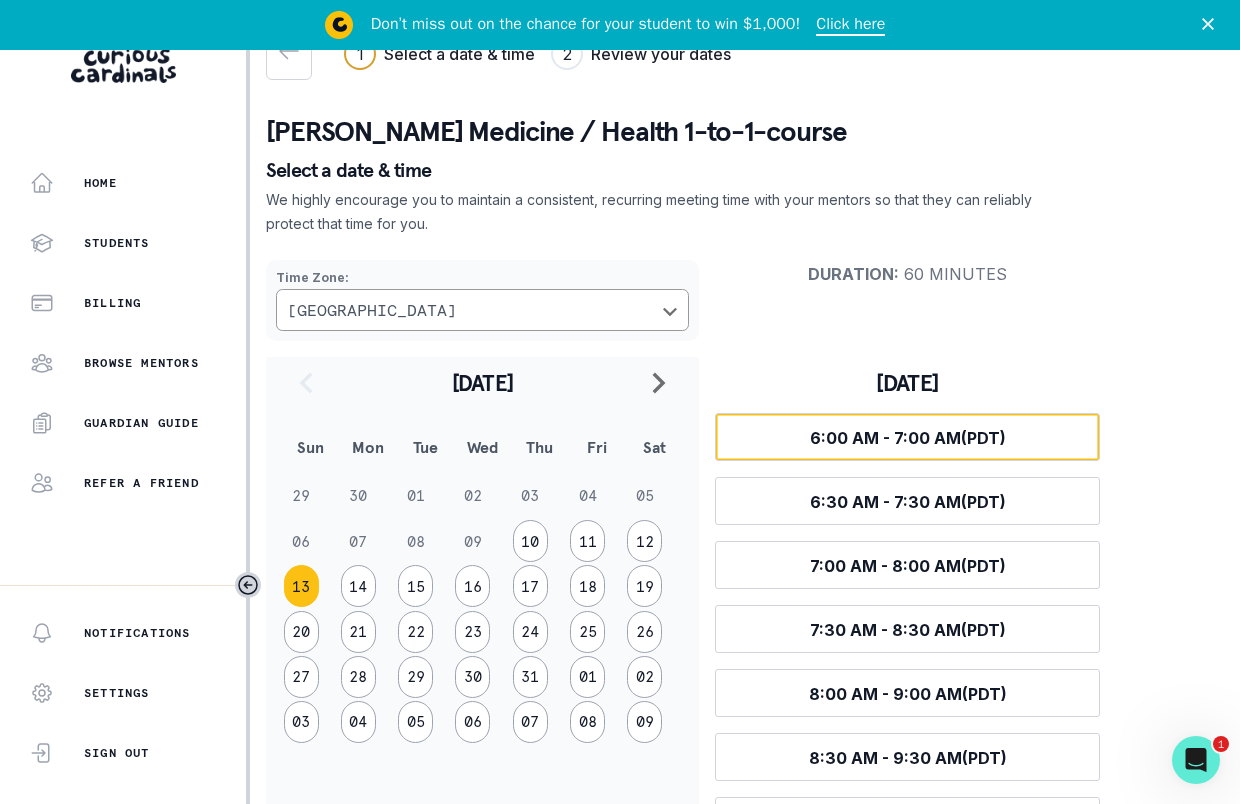 scroll, scrollTop: 64, scrollLeft: 0, axis: vertical 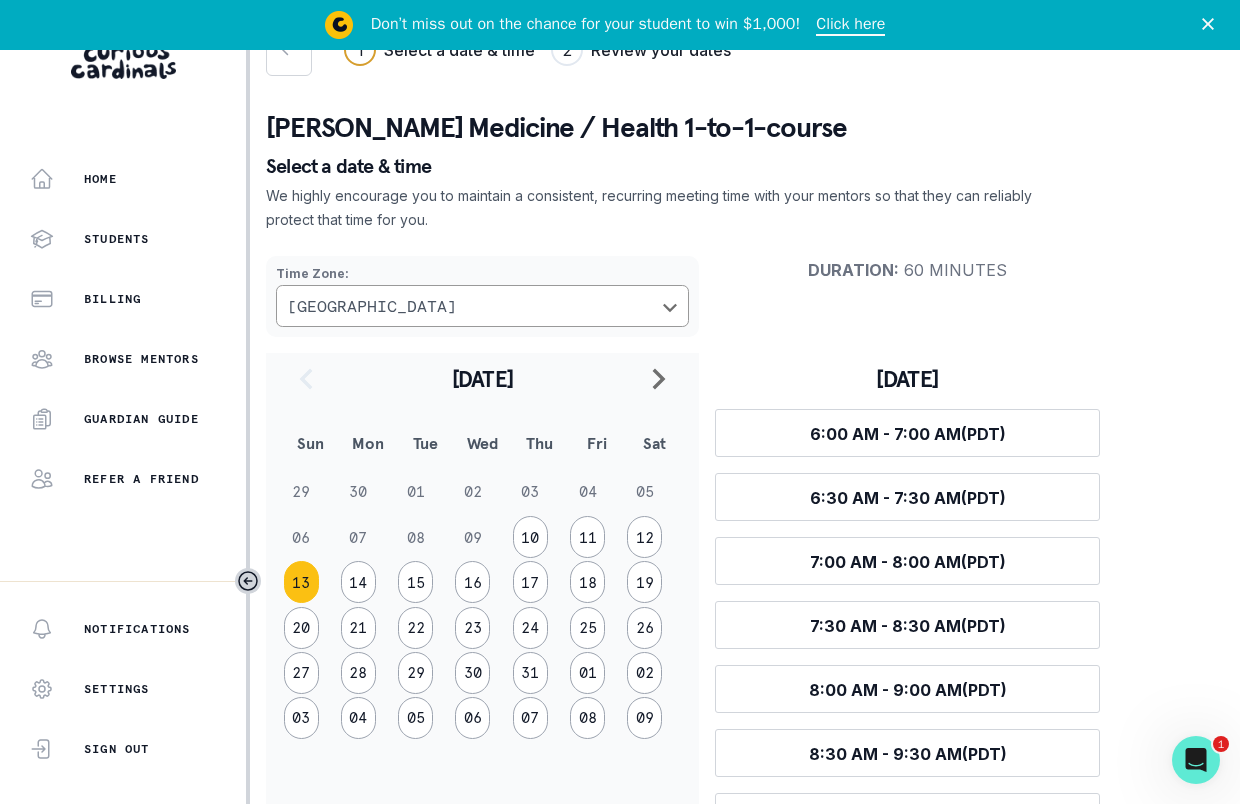 click on "Time Zone : [GEOGRAPHIC_DATA] Duration :   60   minutes [DATE] Sun Mon Tue Wed Thu Fri Sat 29 30 01 02 03 04 05 06 07 08 09 10 11 12 13 14 15 16 17 18 19 20 21 22 23 24 25 26 27 28 29 30 31 01 02 03 04 05 06 07 08 09 [DATE] Select time 6:00 AM - 7:00 AM  (PDT) Select time 6:30 AM - 7:30 AM  (PDT) Select time 7:00 AM - 8:00 AM  (PDT) Select time 7:30 AM - 8:30 AM  (PDT) Select time 8:00 AM - 9:00 AM  (PDT) Select time 8:30 AM - 9:30 AM  (PDT) Select time 9:00 AM - 10:00 AM  (PDT) Select time 9:30 AM - 10:30 AM  (PDT) Select time 10:00 AM - 11:00 AM  (PDT) Select time 10:30 AM - 11:30 AM  (PDT) Select time 11:00 AM - 12:00 PM  (PDT) Select time 11:30 AM - 12:30 PM  (PDT) Select time 12:00 PM - 1:00 PM  (PDT) Select time 12:30 PM - 1:30 PM  (PDT) Select time 1:00 PM - 2:00 PM  (PDT)" at bounding box center (745, 796) 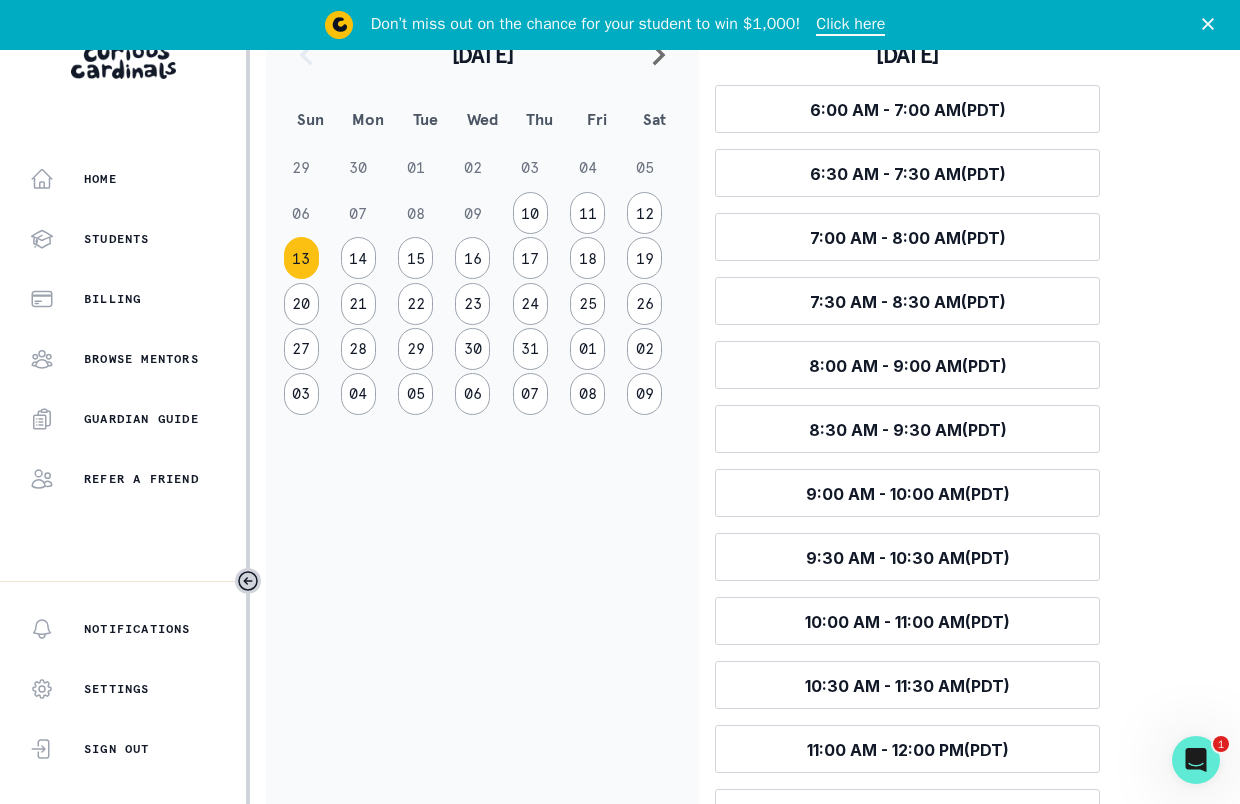 scroll, scrollTop: 141, scrollLeft: 0, axis: vertical 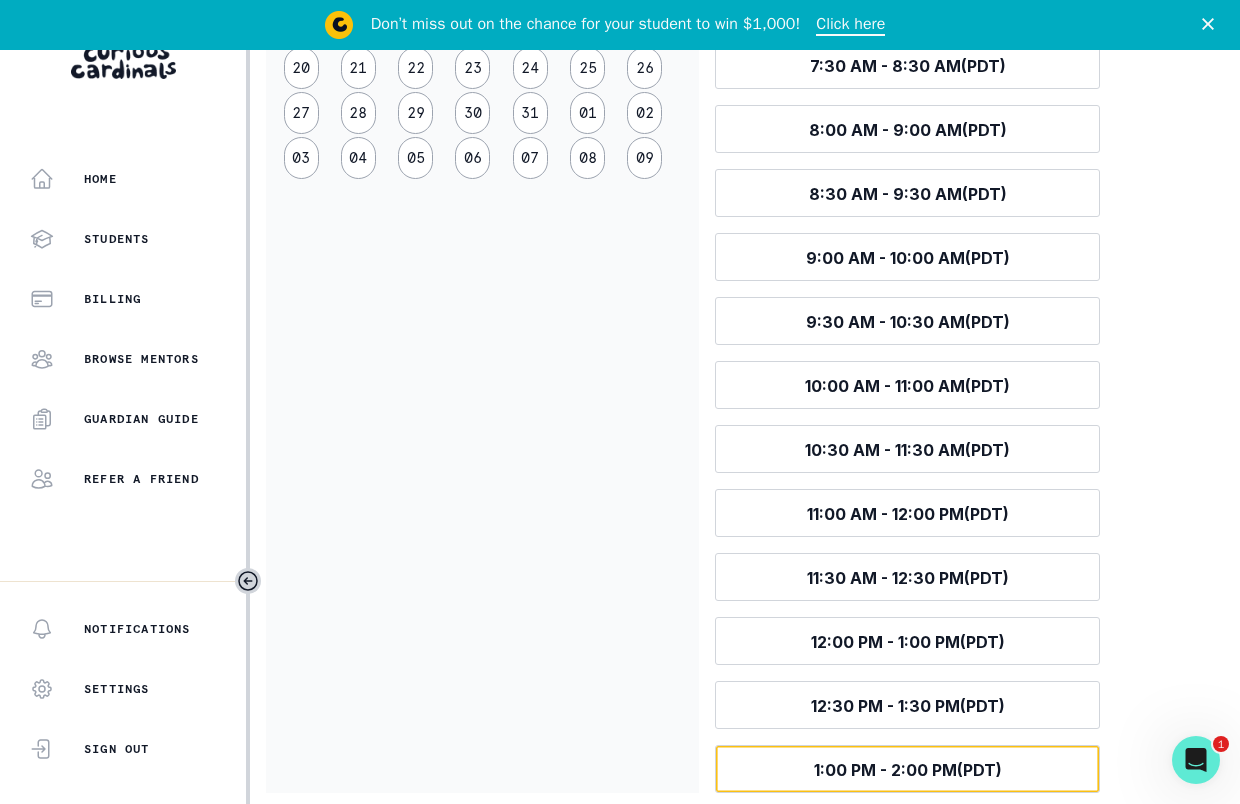 click on "Select time 1:00 PM - 2:00 PM  (PDT)" at bounding box center [907, 769] 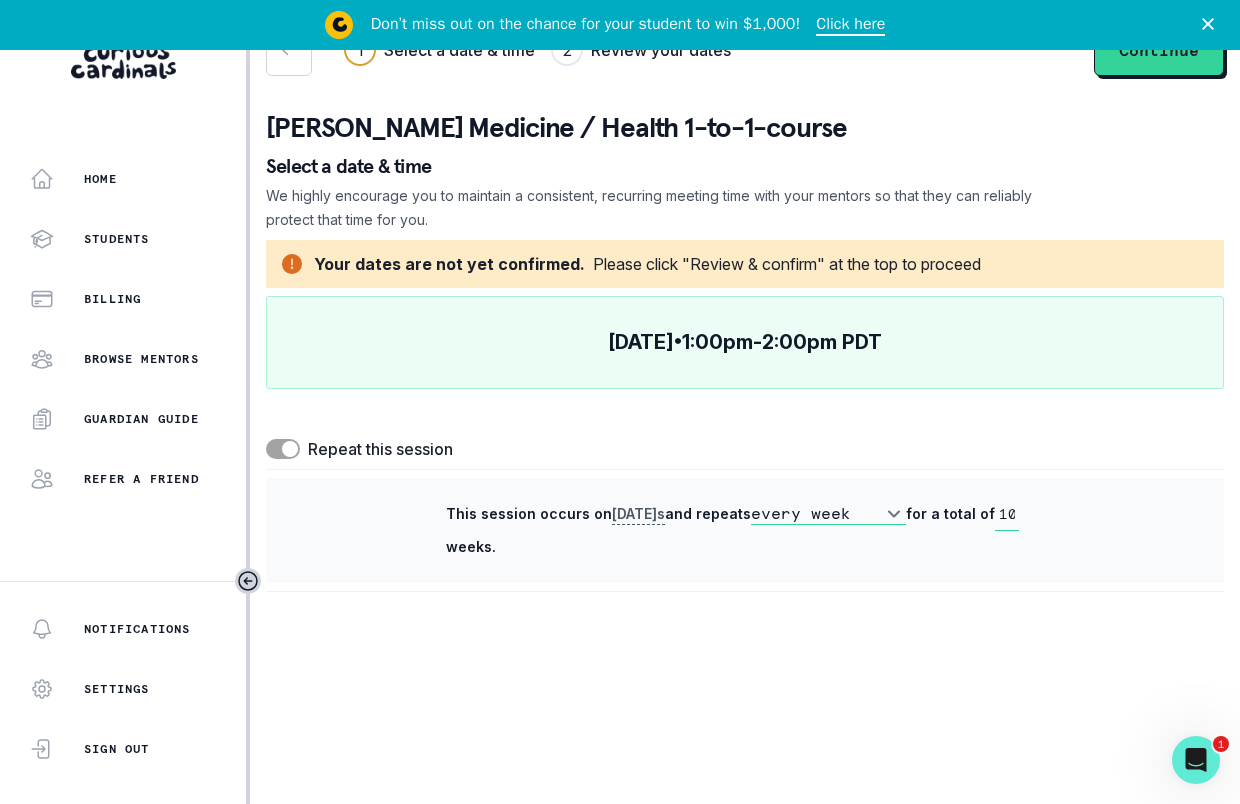 scroll, scrollTop: 0, scrollLeft: 0, axis: both 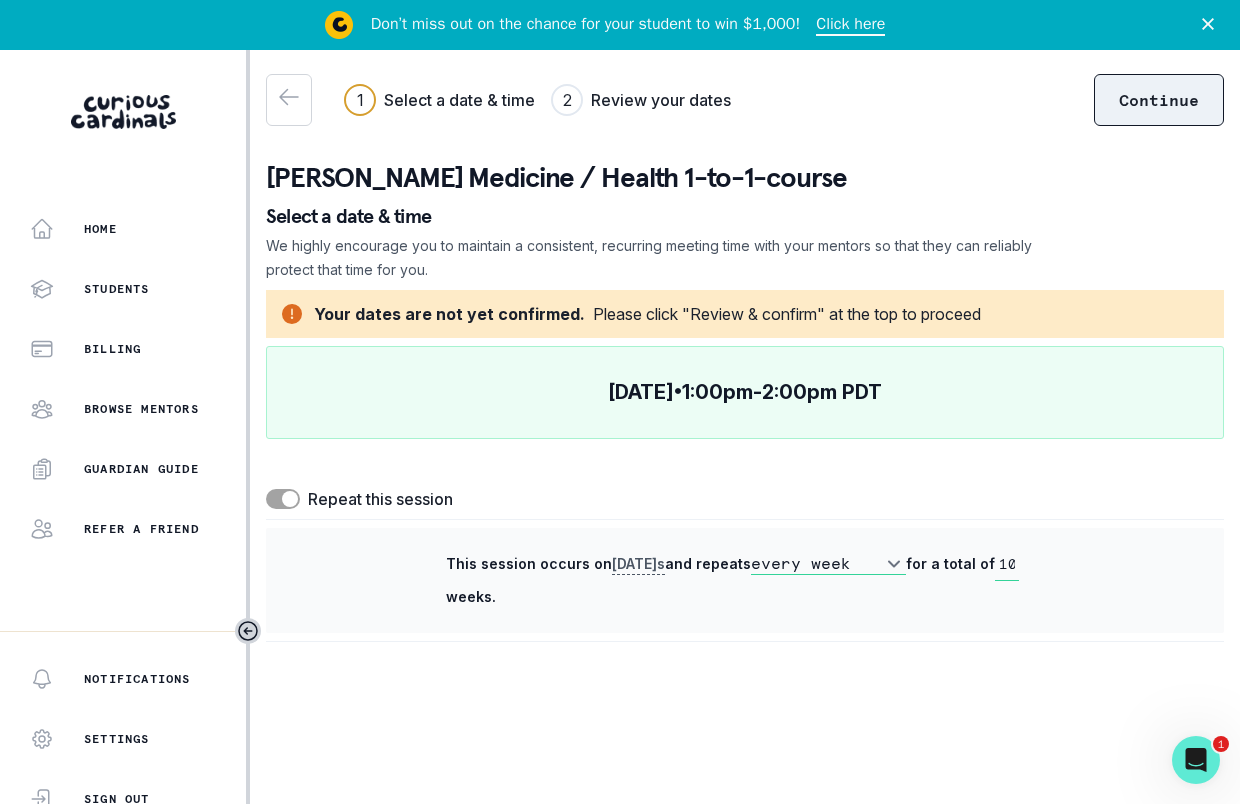 click on "Continue" at bounding box center [1159, 100] 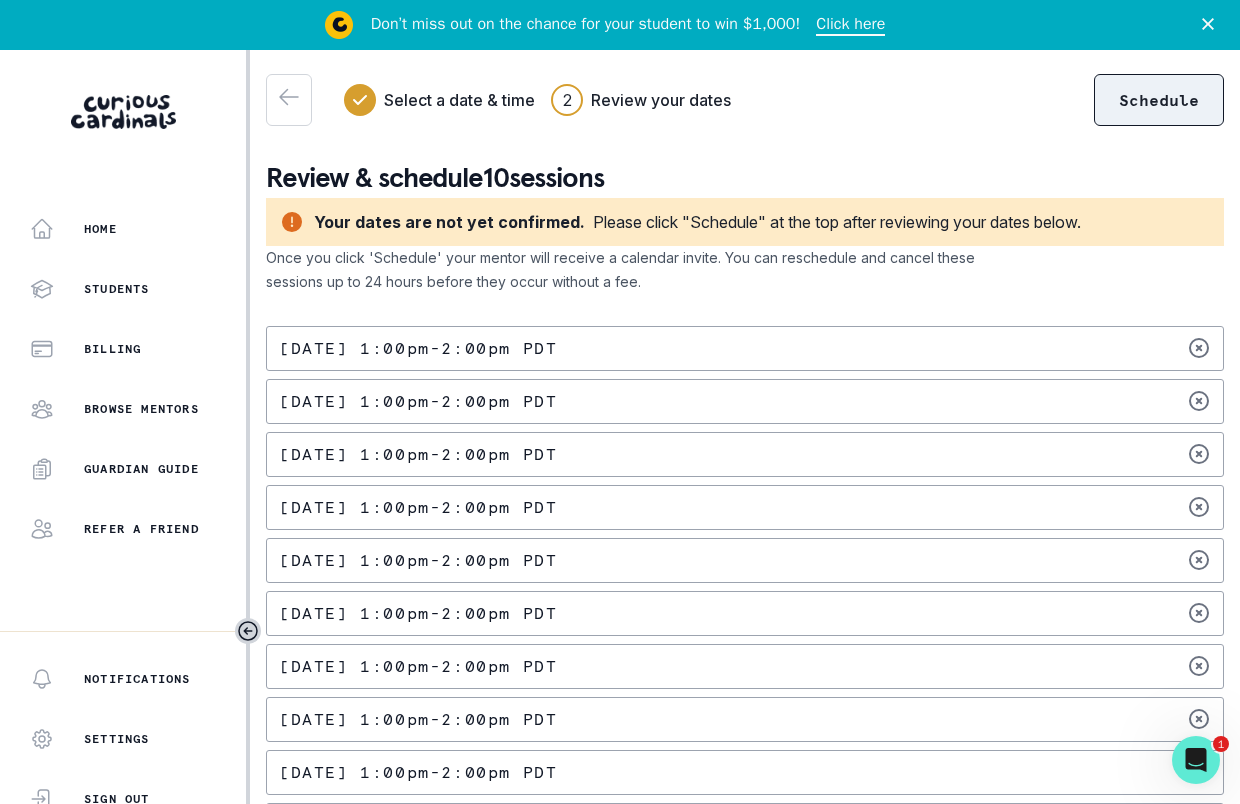 click on "Schedule" at bounding box center [1159, 100] 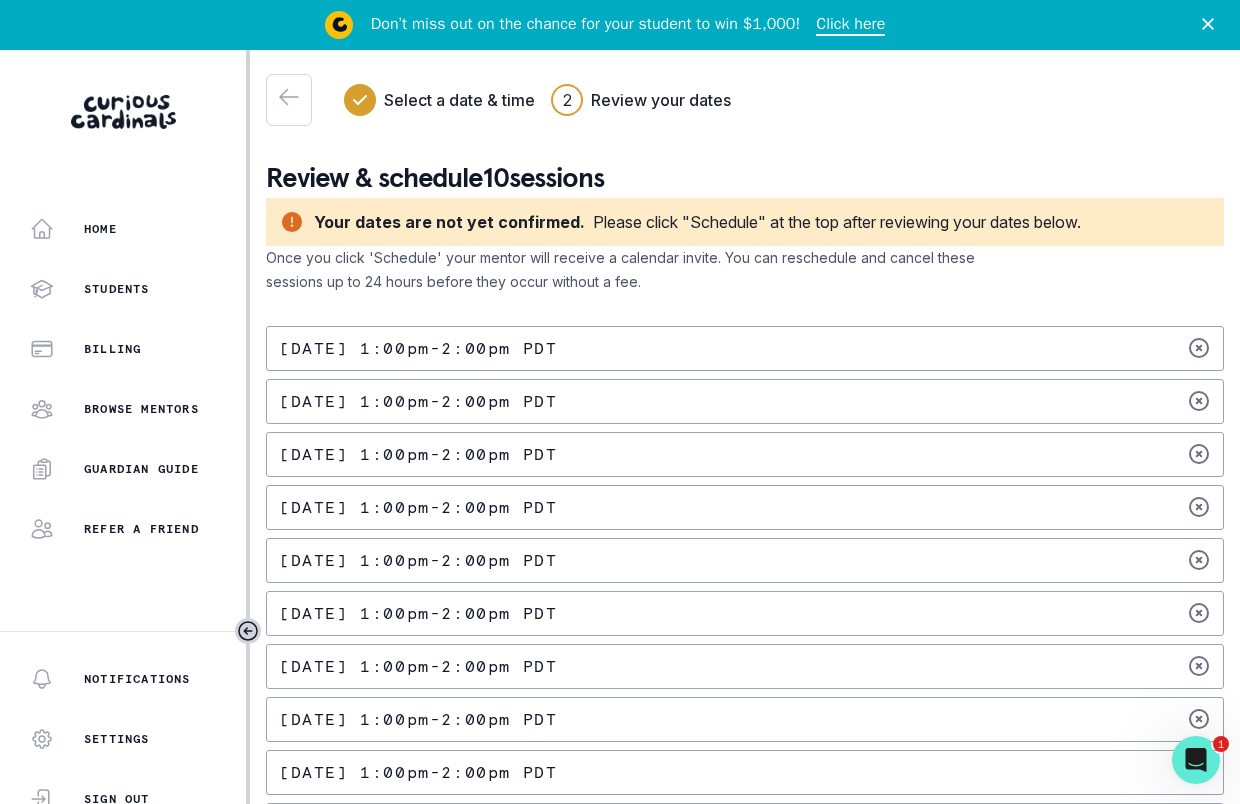 click on "[DATE]   1:00pm - 2:00pm PDT" at bounding box center [745, 348] 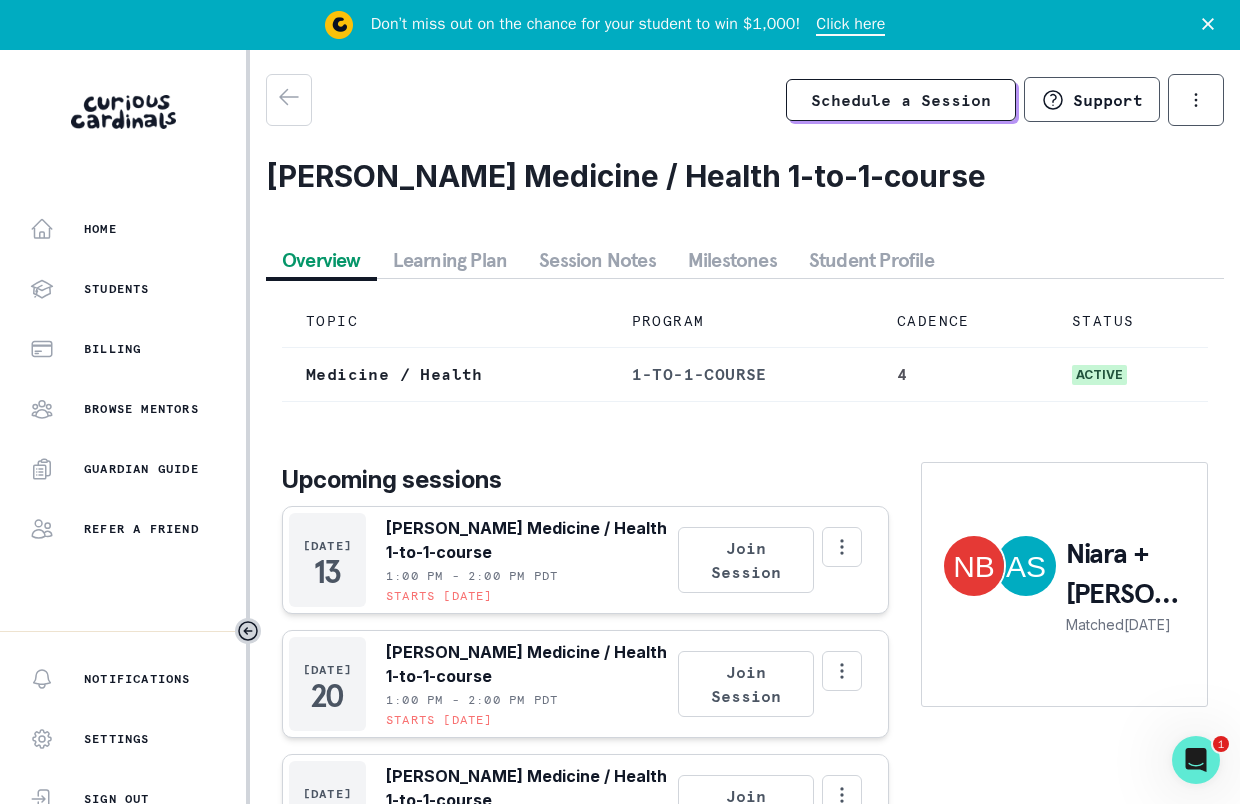 click on "Niara + [PERSON_NAME]  Matched  [DATE]" at bounding box center [1064, 690] 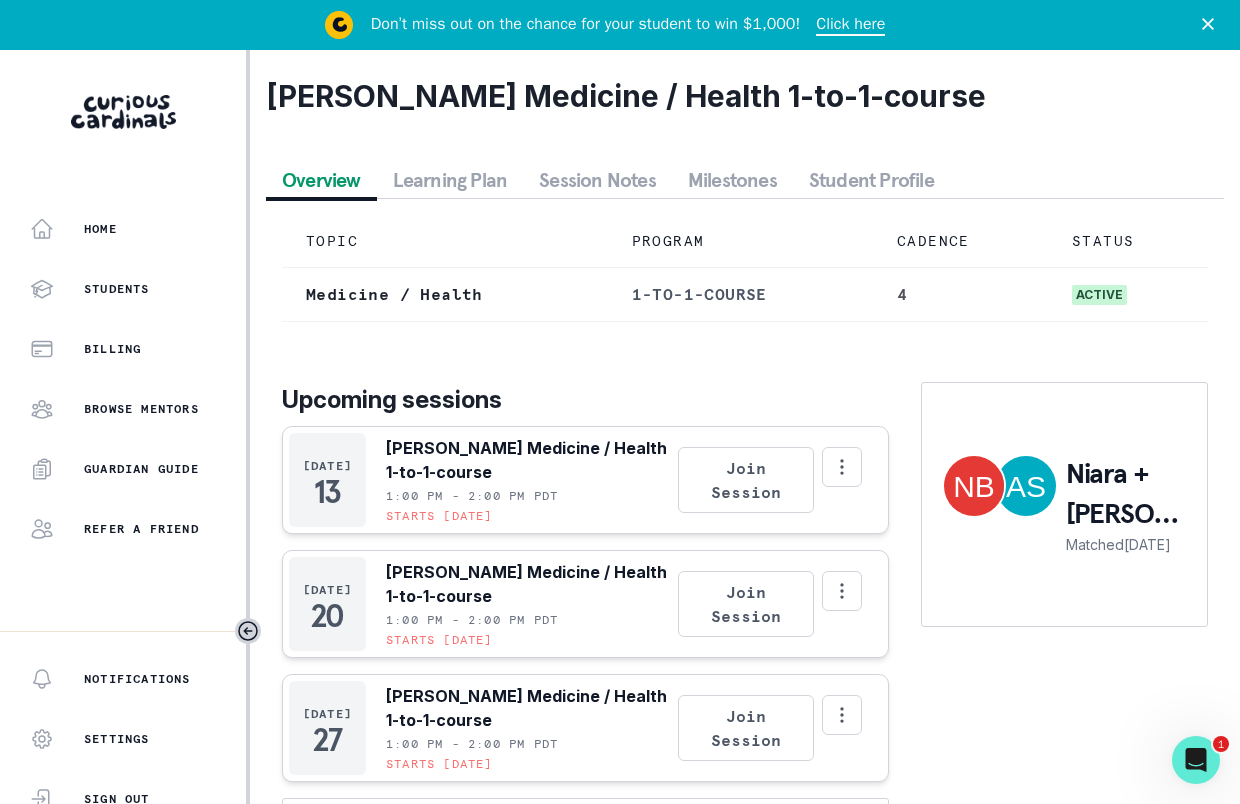 scroll, scrollTop: 116, scrollLeft: 0, axis: vertical 